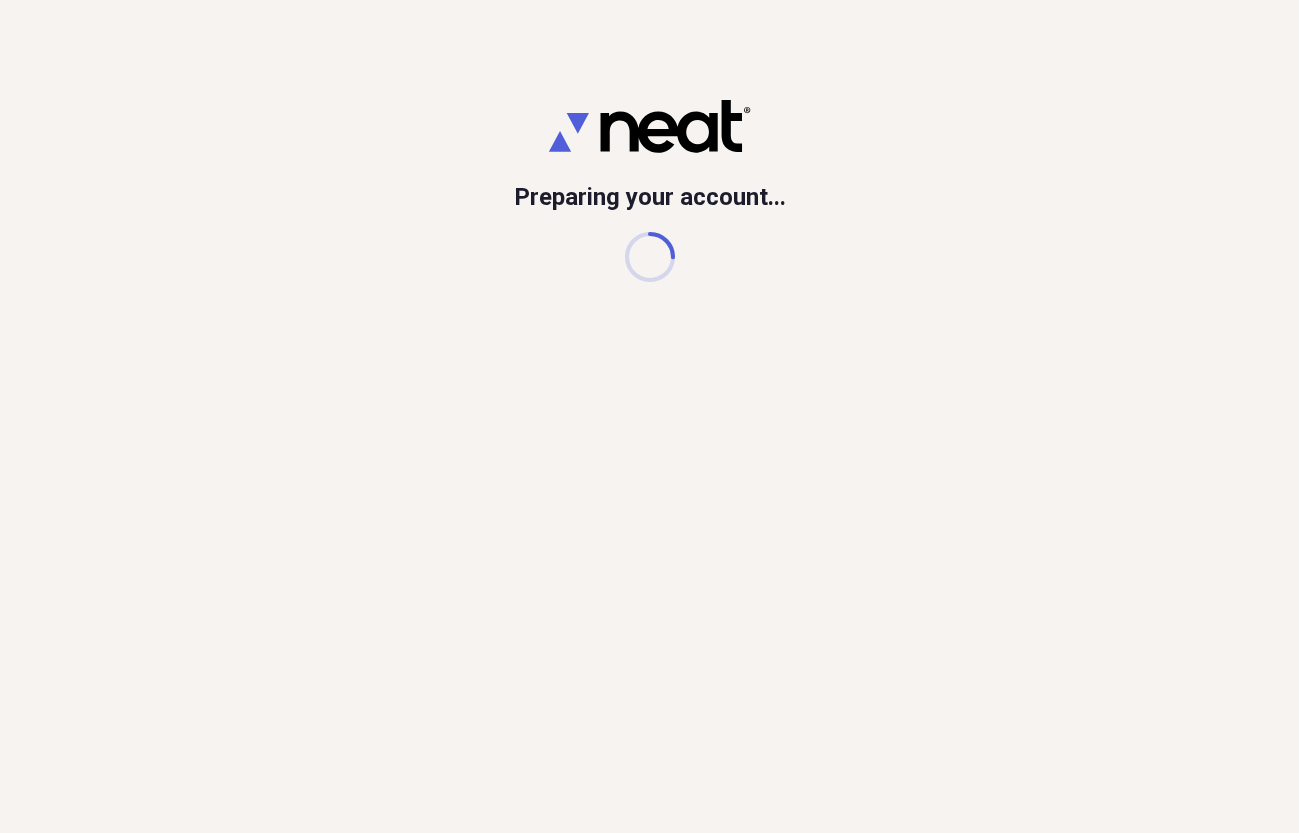 scroll, scrollTop: 0, scrollLeft: 0, axis: both 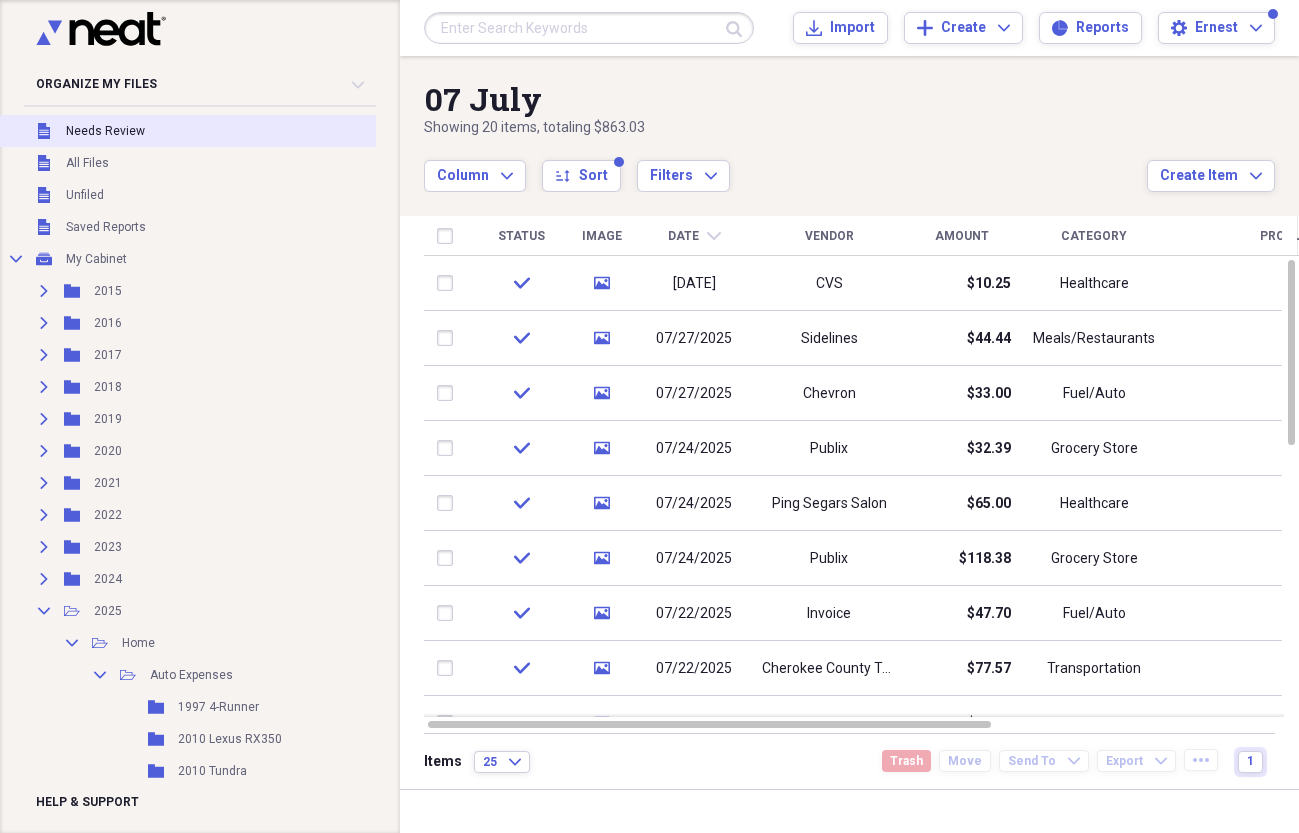 click on "Unfiled Needs Review" at bounding box center (193, 131) 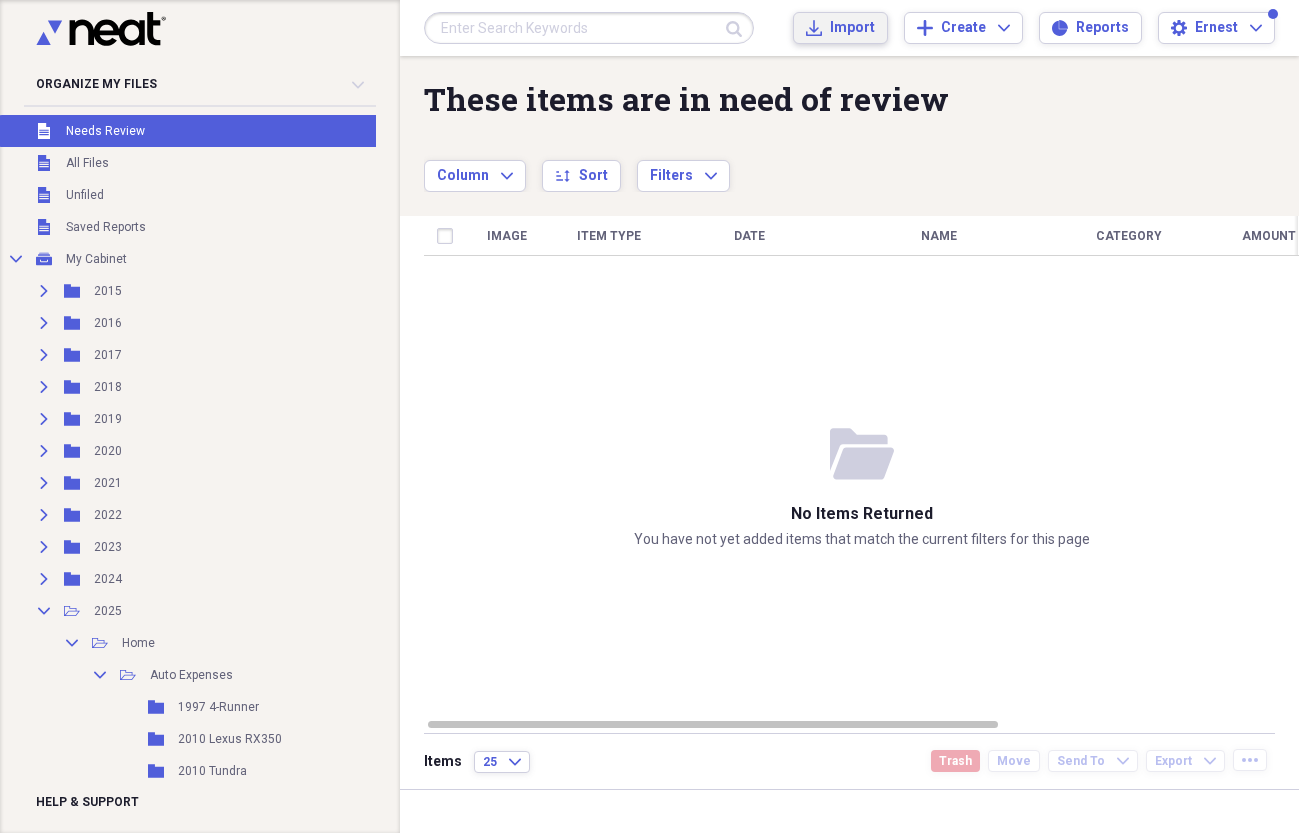 click on "Import" at bounding box center [852, 28] 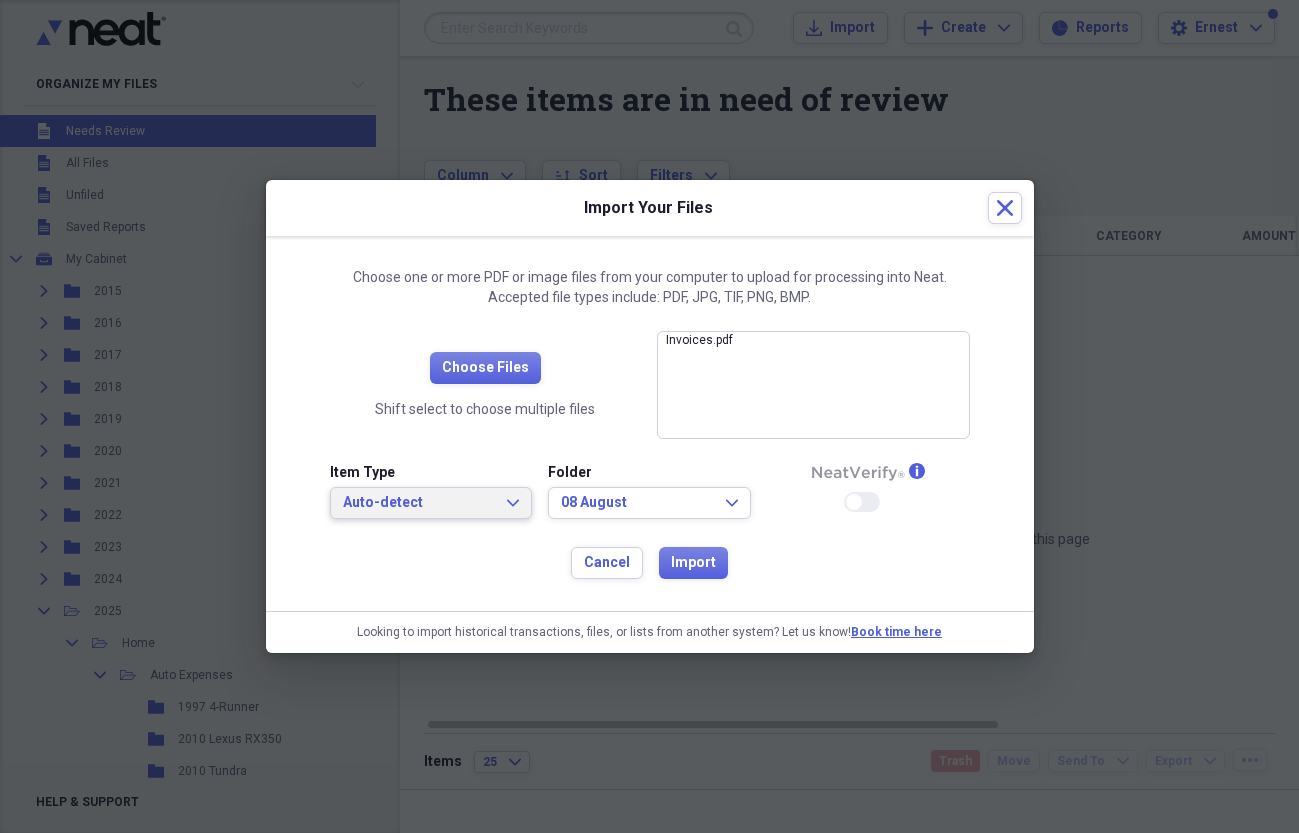 click on "Auto-detect" at bounding box center [419, 503] 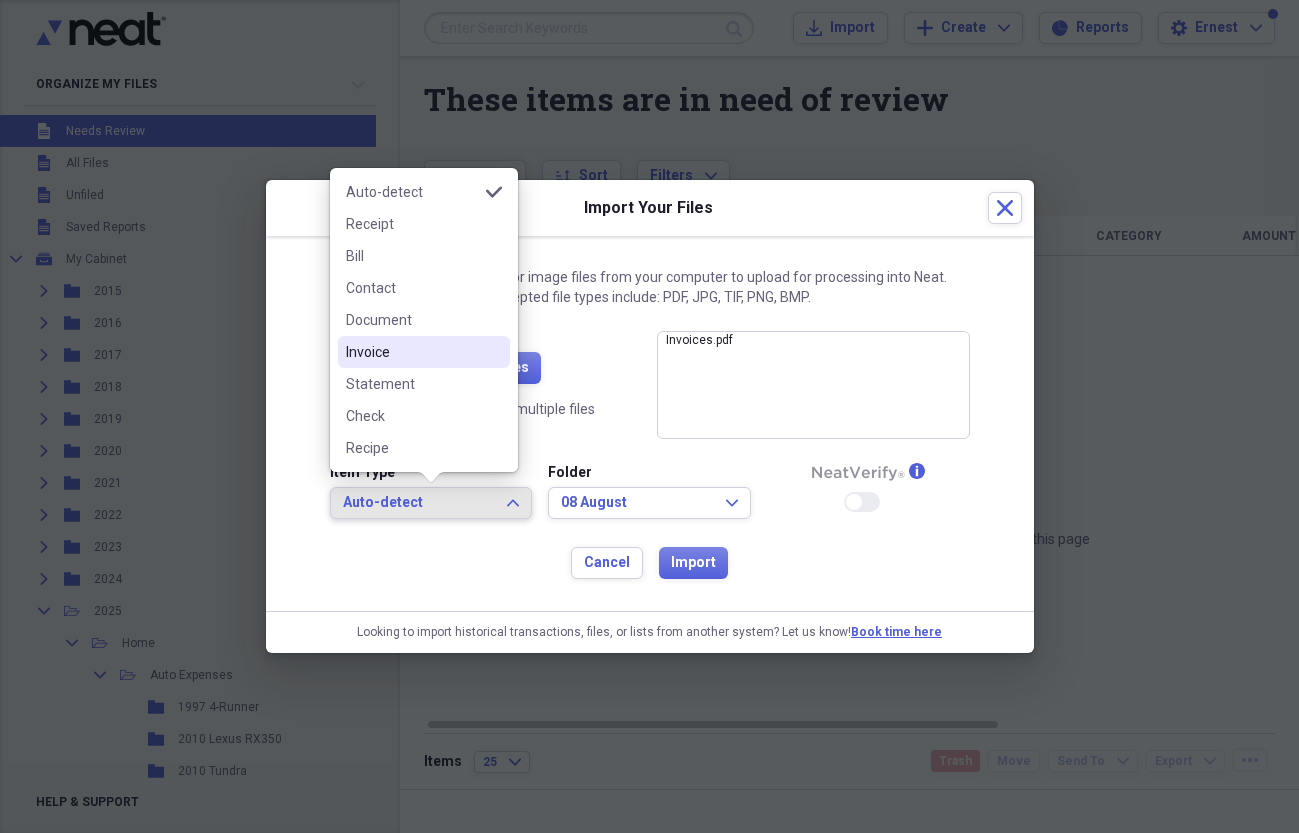 click on "Invoice" at bounding box center [412, 352] 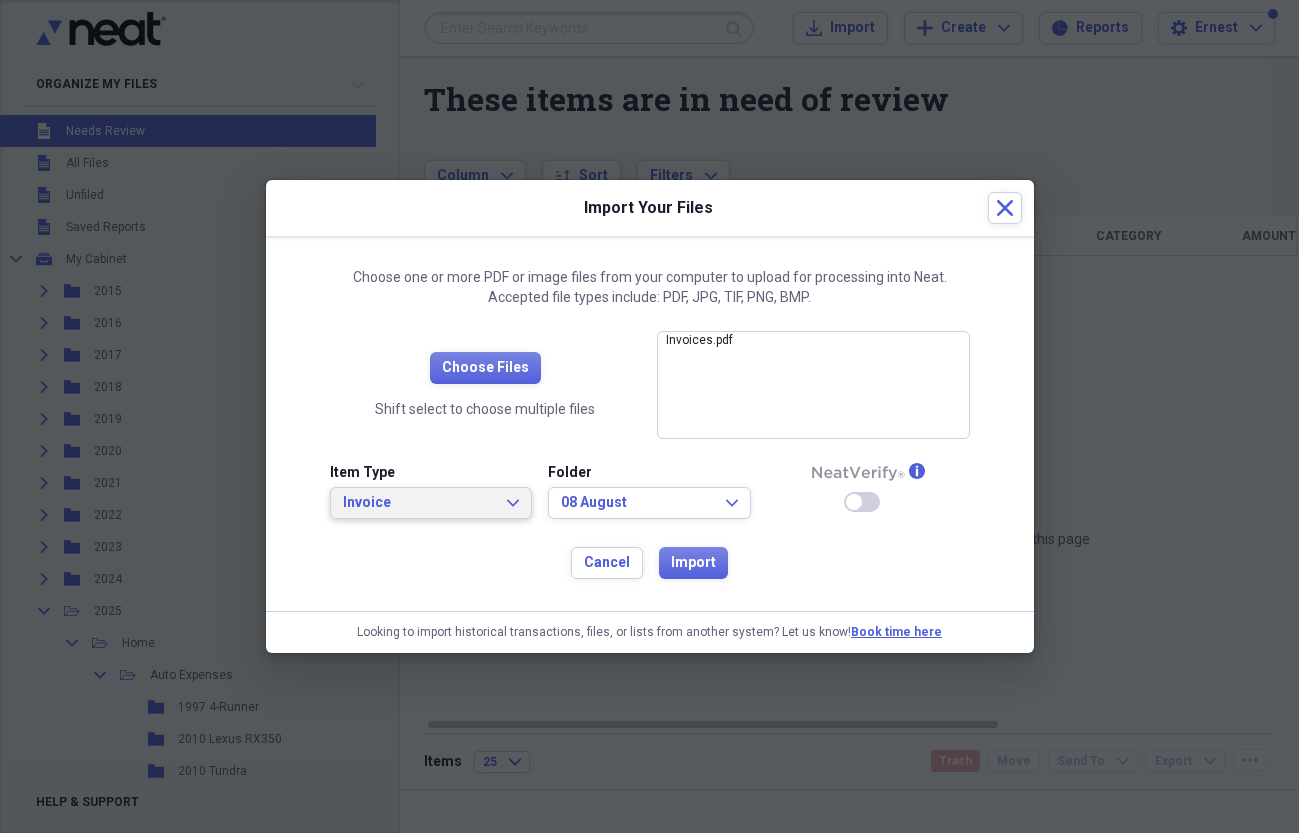 click on "Invoice" at bounding box center (419, 503) 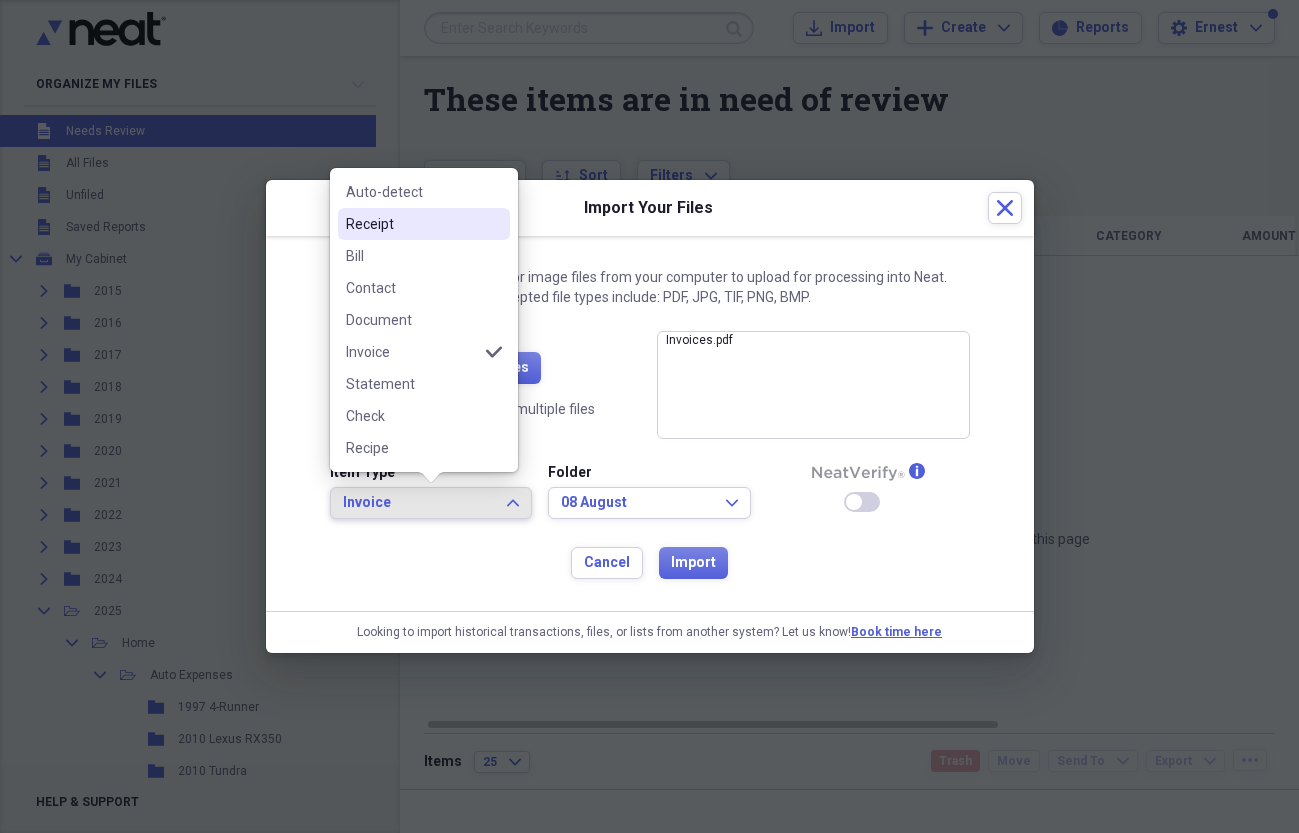 click on "Receipt" at bounding box center (412, 224) 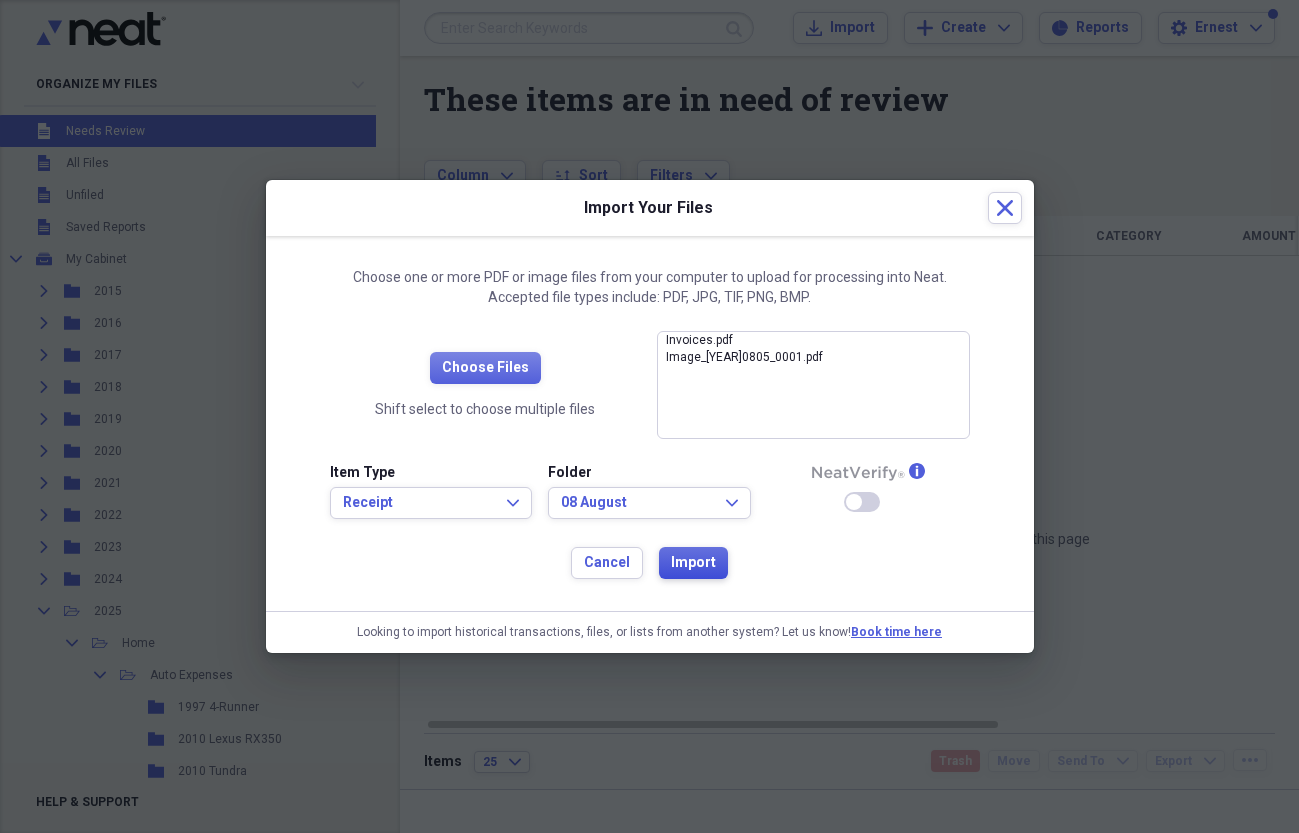click on "Import" at bounding box center (693, 563) 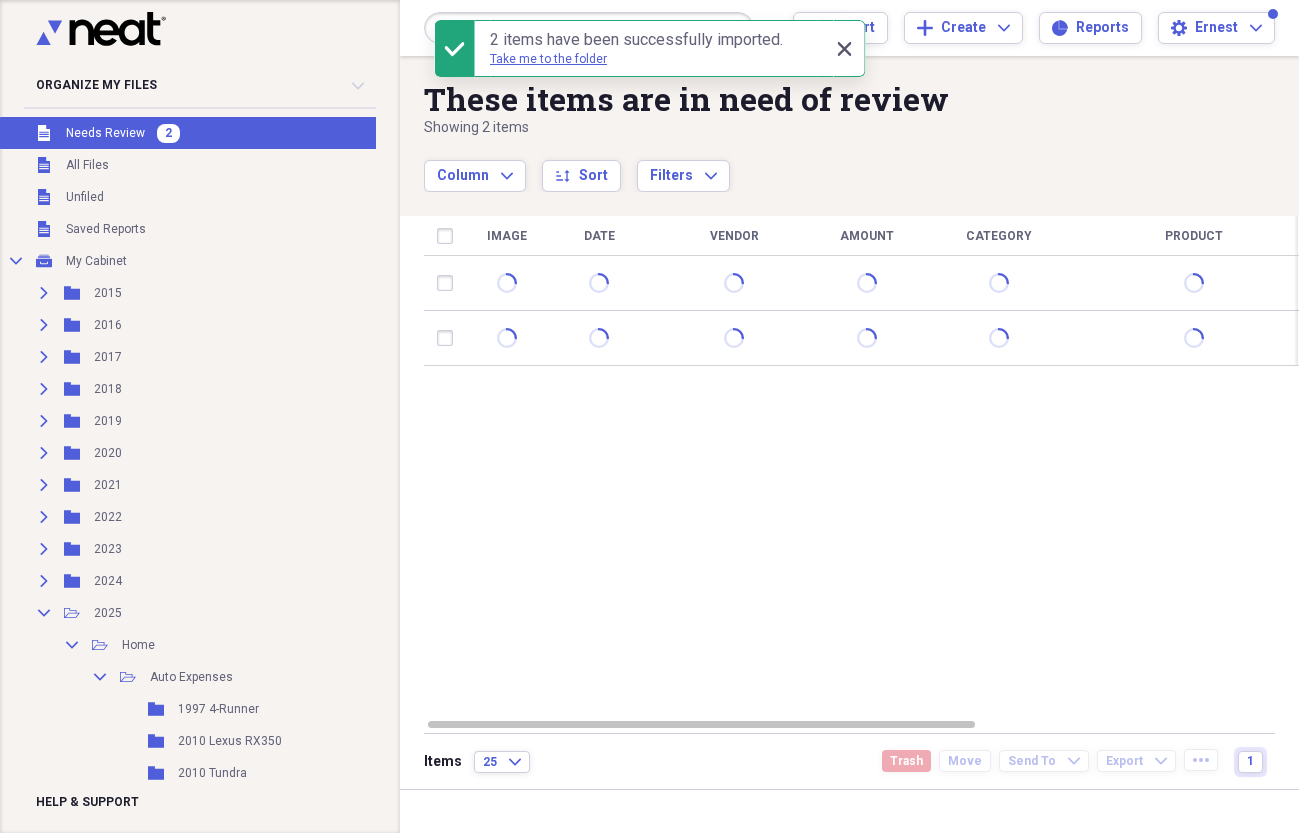 click 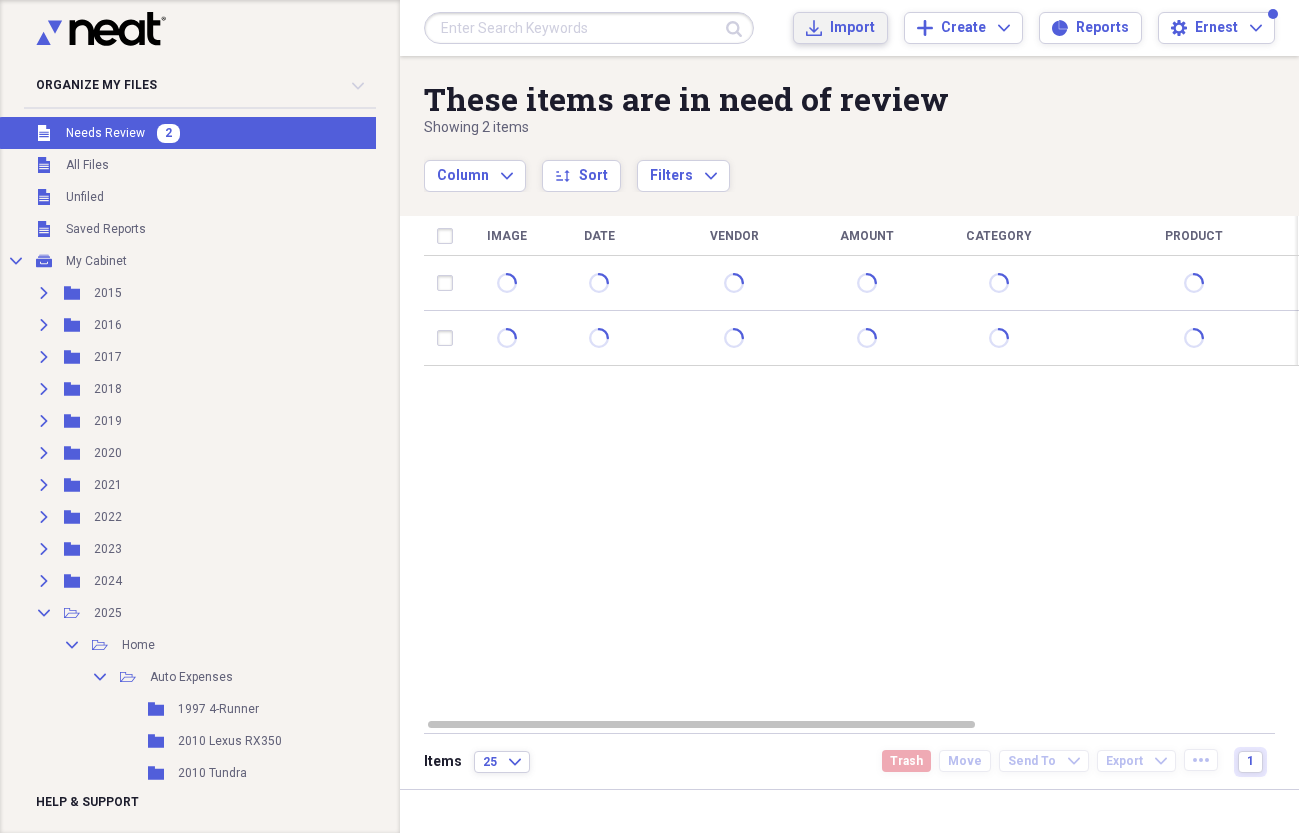 click on "Import Import" at bounding box center [840, 28] 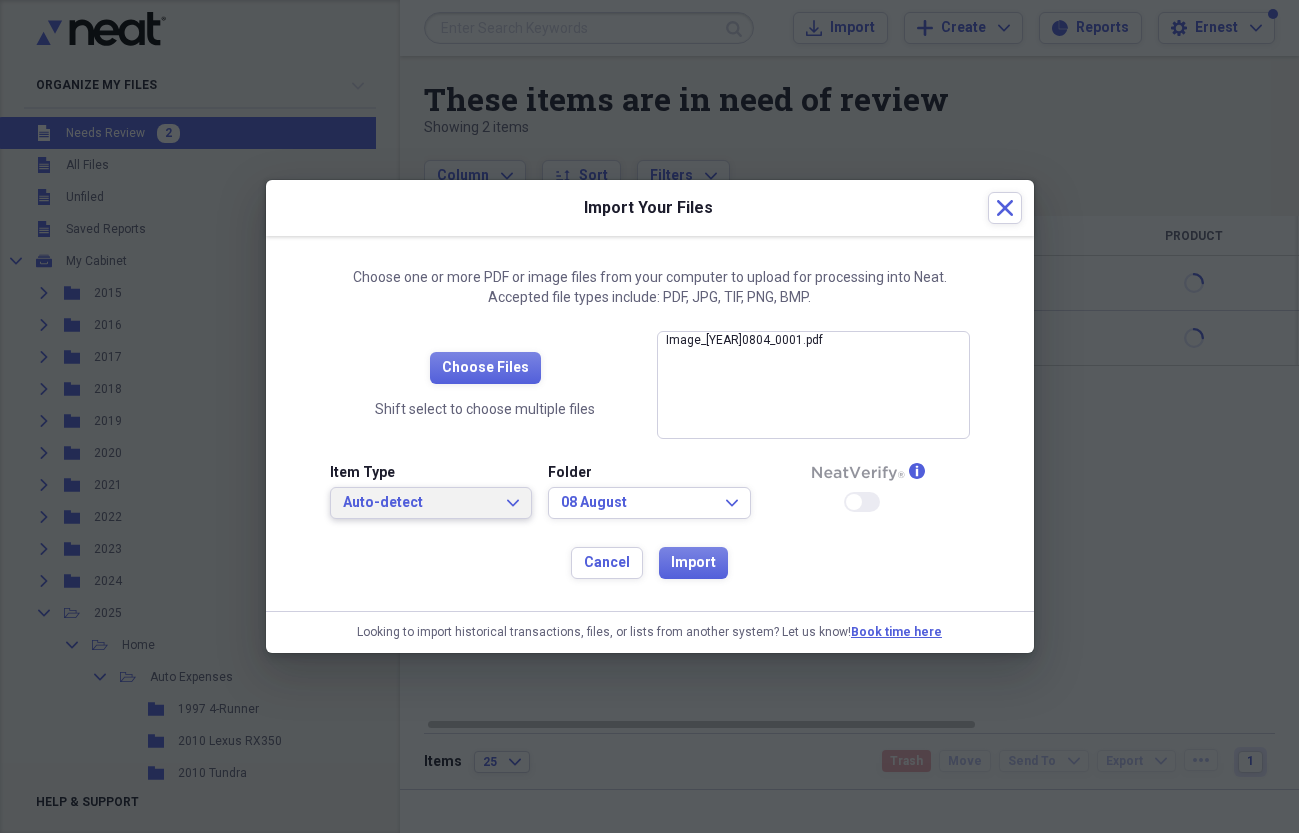 click on "Auto-detect Expand" at bounding box center (431, 503) 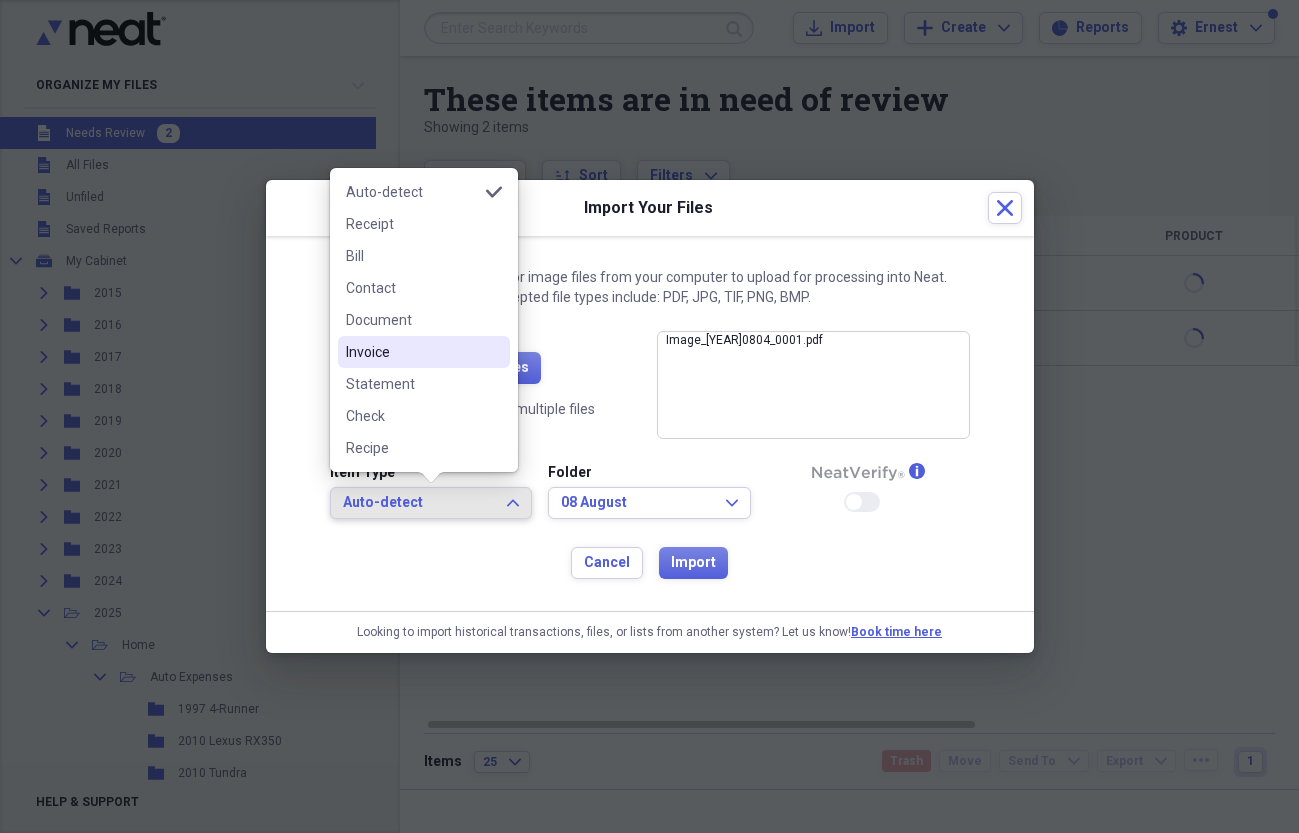 click on "Invoice" at bounding box center (412, 352) 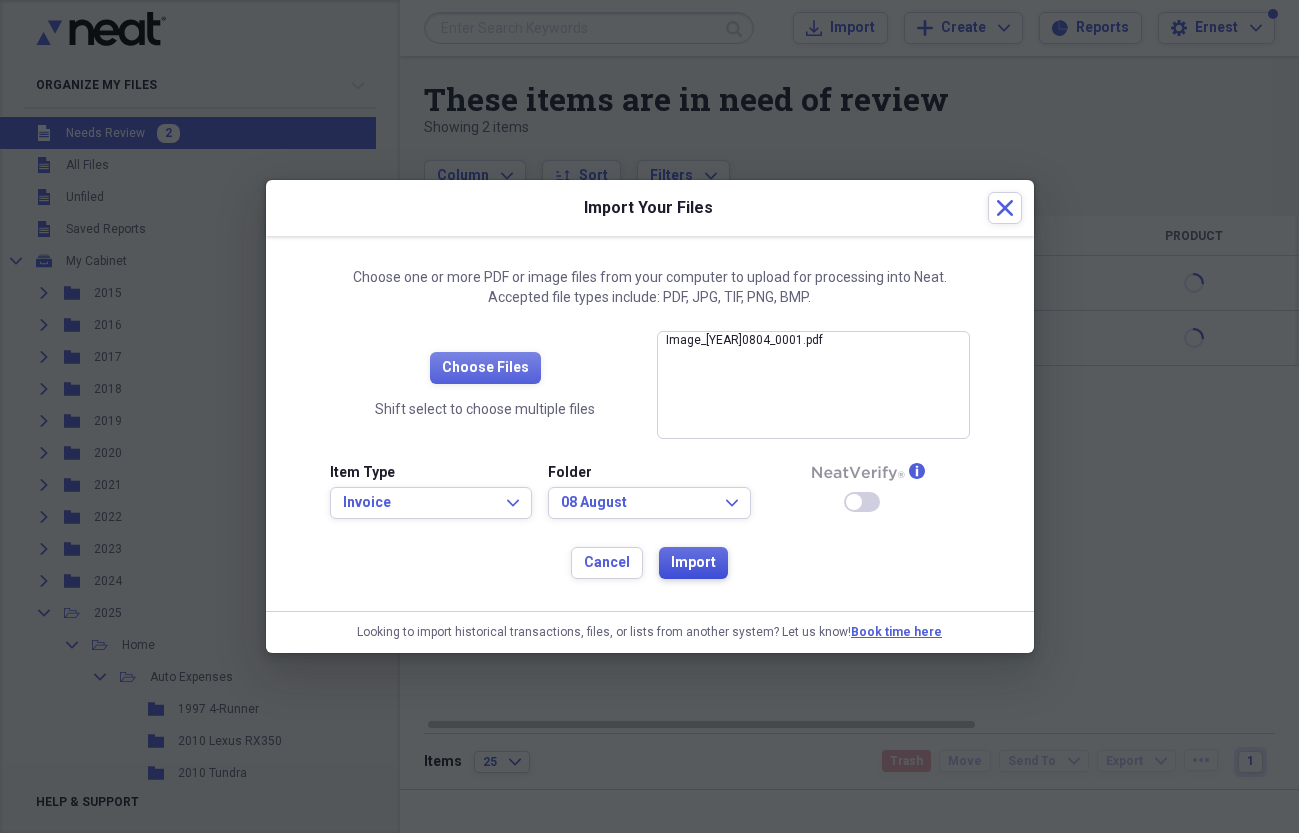 click on "Import" at bounding box center (693, 563) 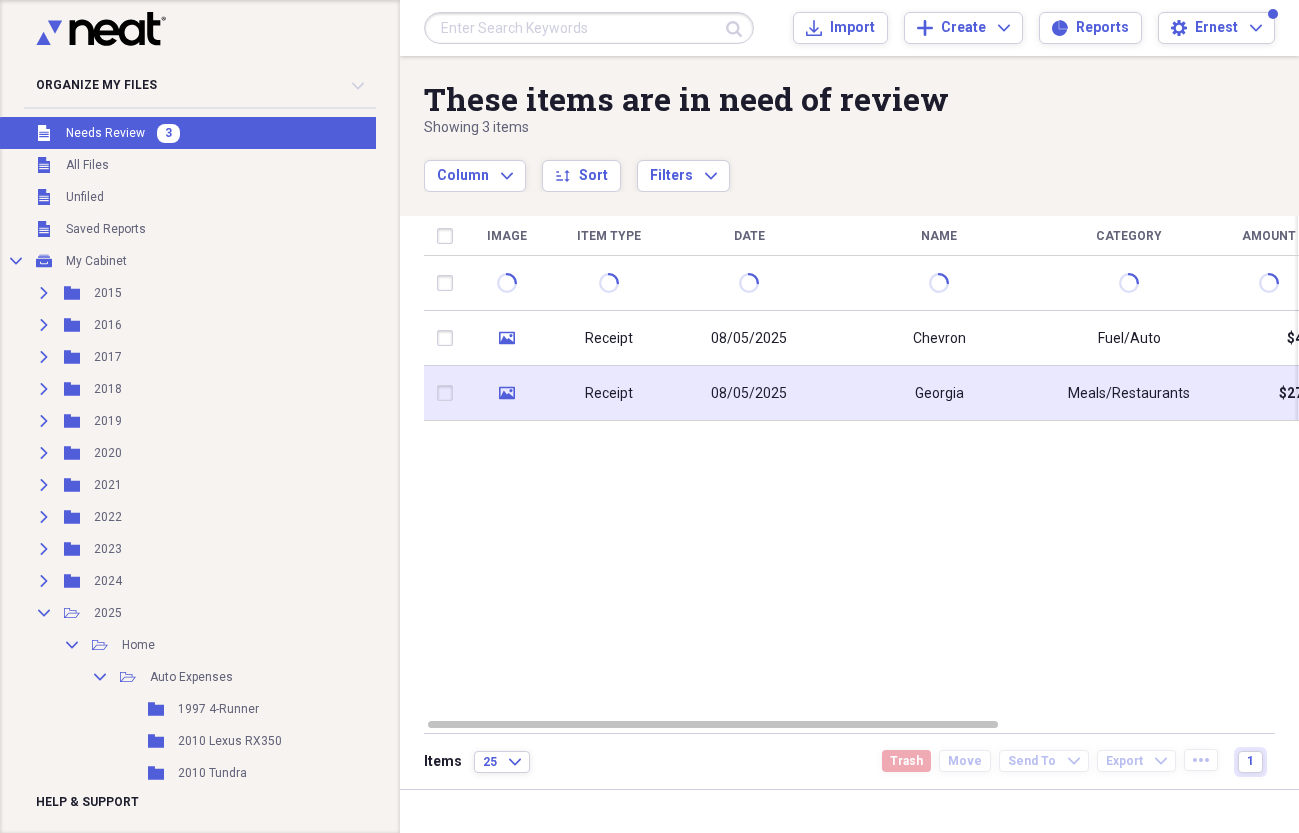 click on "Receipt" at bounding box center (609, 394) 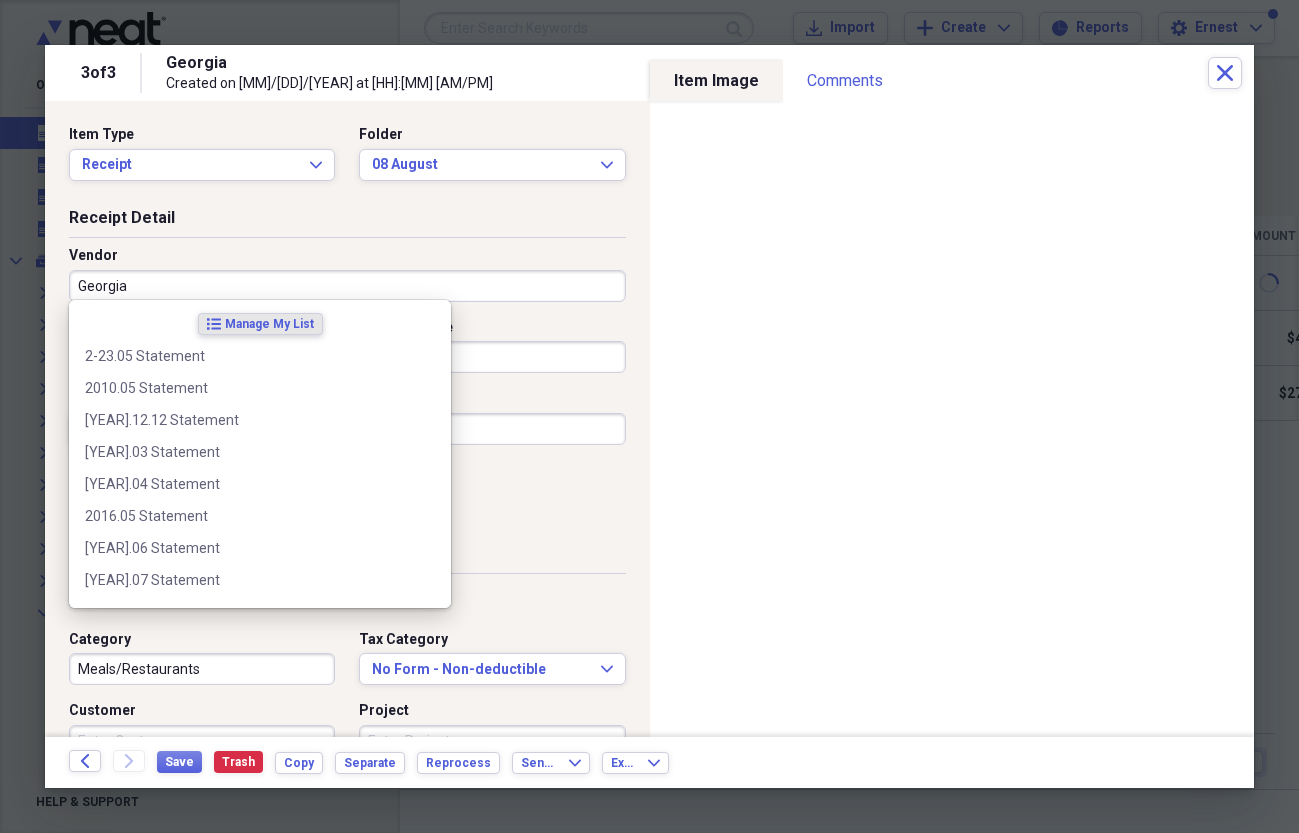 click on "Georgia" at bounding box center (347, 286) 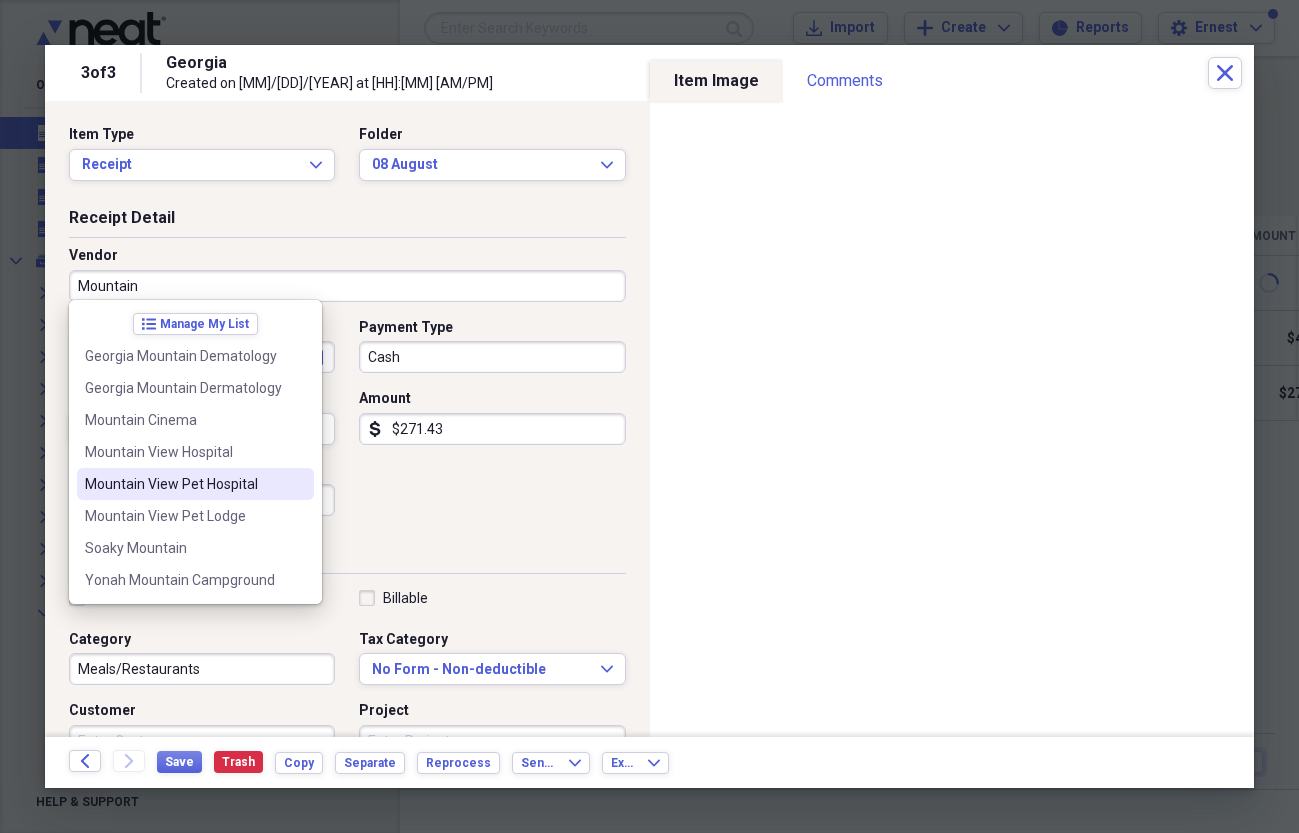 click on "Mountain View Pet Hospital" at bounding box center [183, 484] 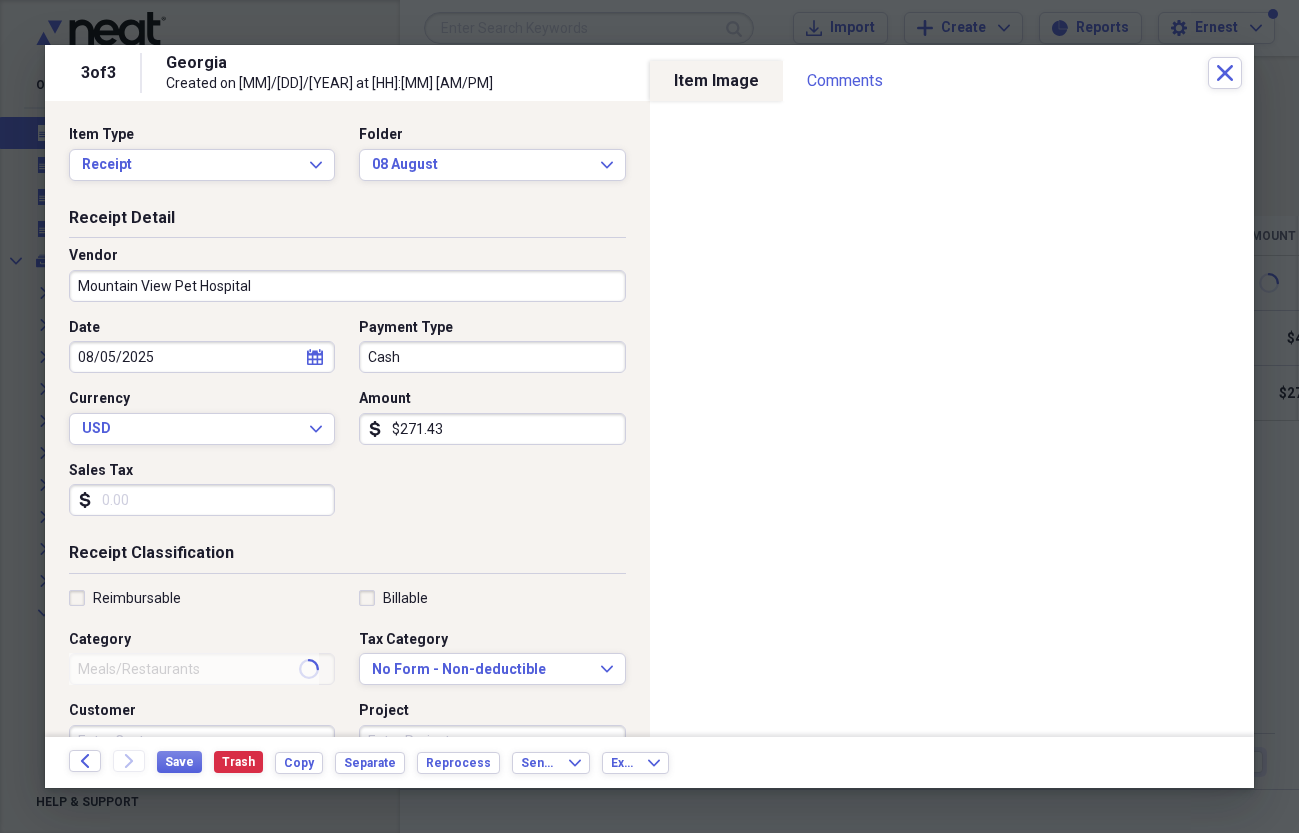 type on "Fuel/Auto" 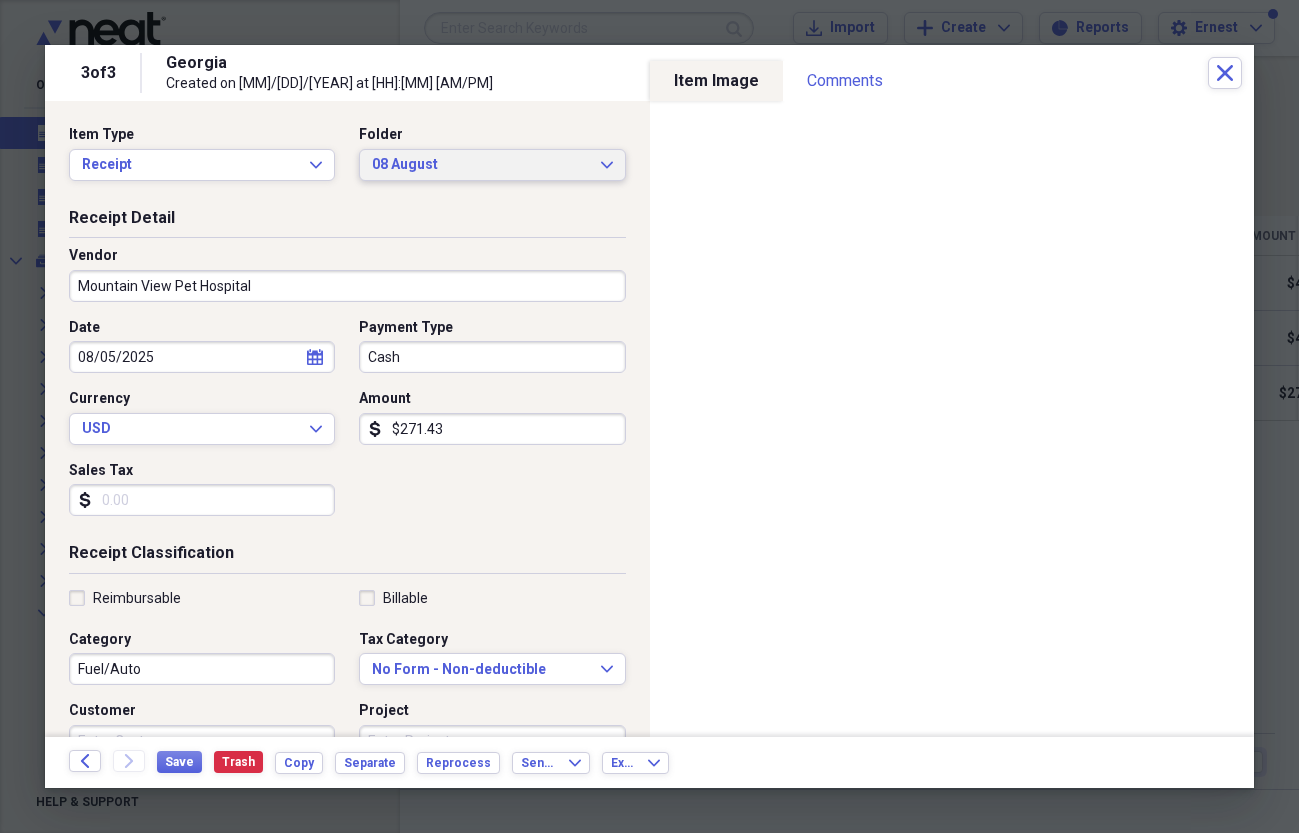 click on "08 August" at bounding box center [480, 165] 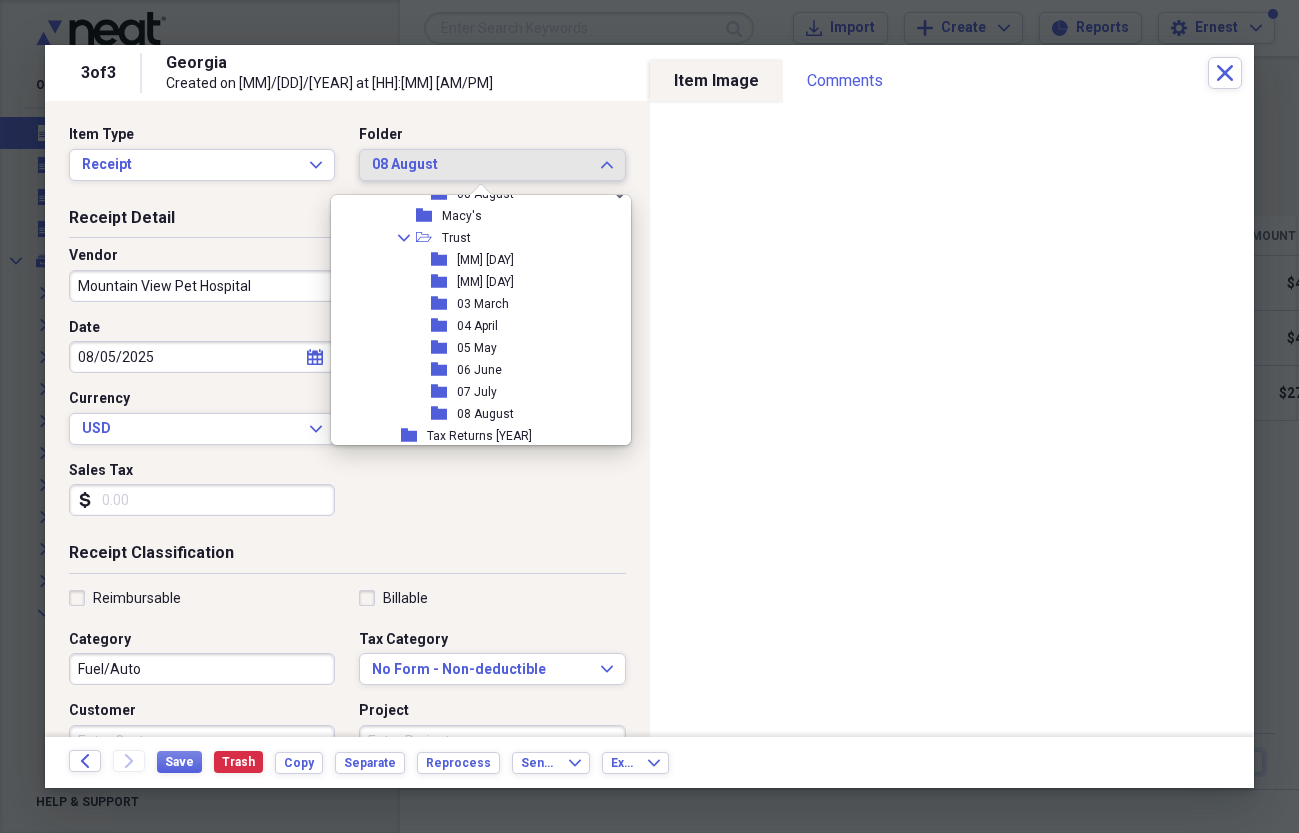 scroll, scrollTop: 1219, scrollLeft: 0, axis: vertical 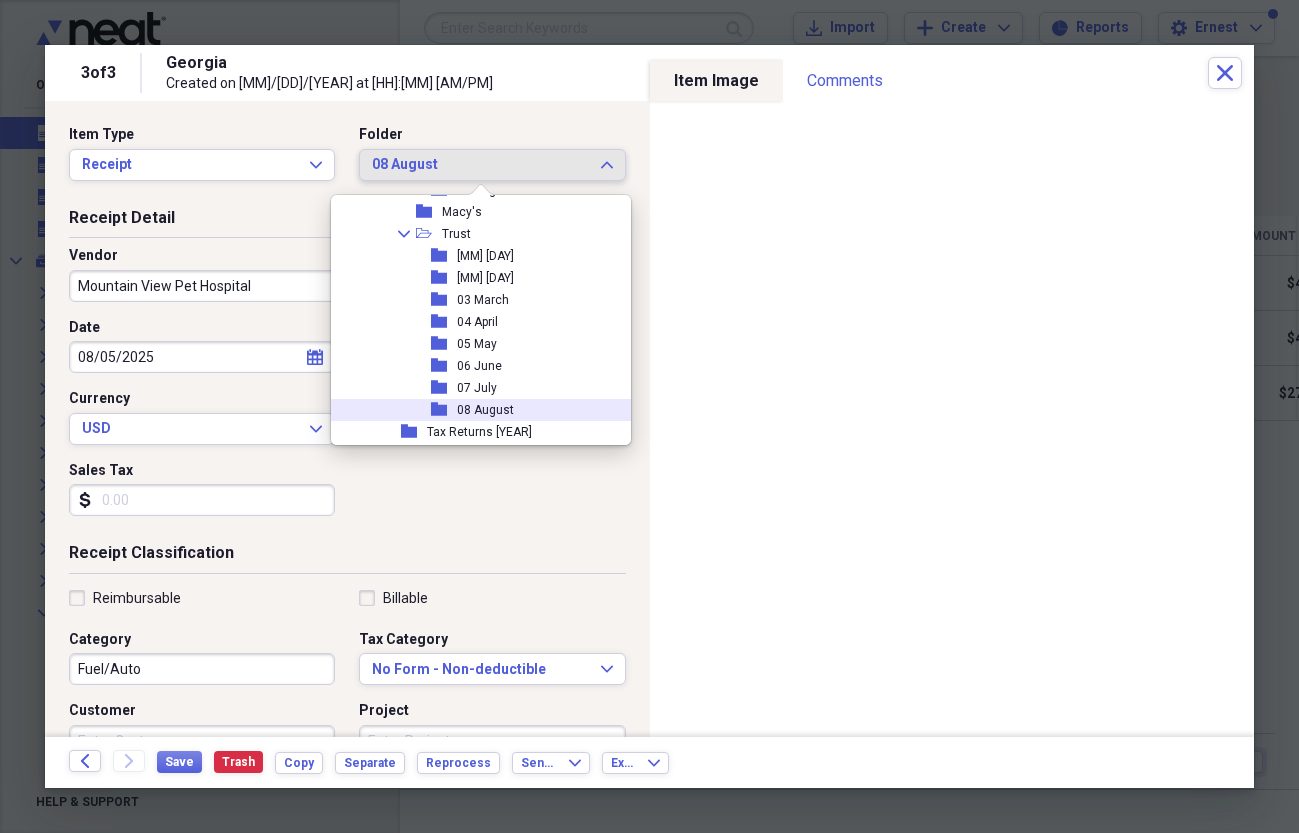 click on "08 August" at bounding box center [485, 410] 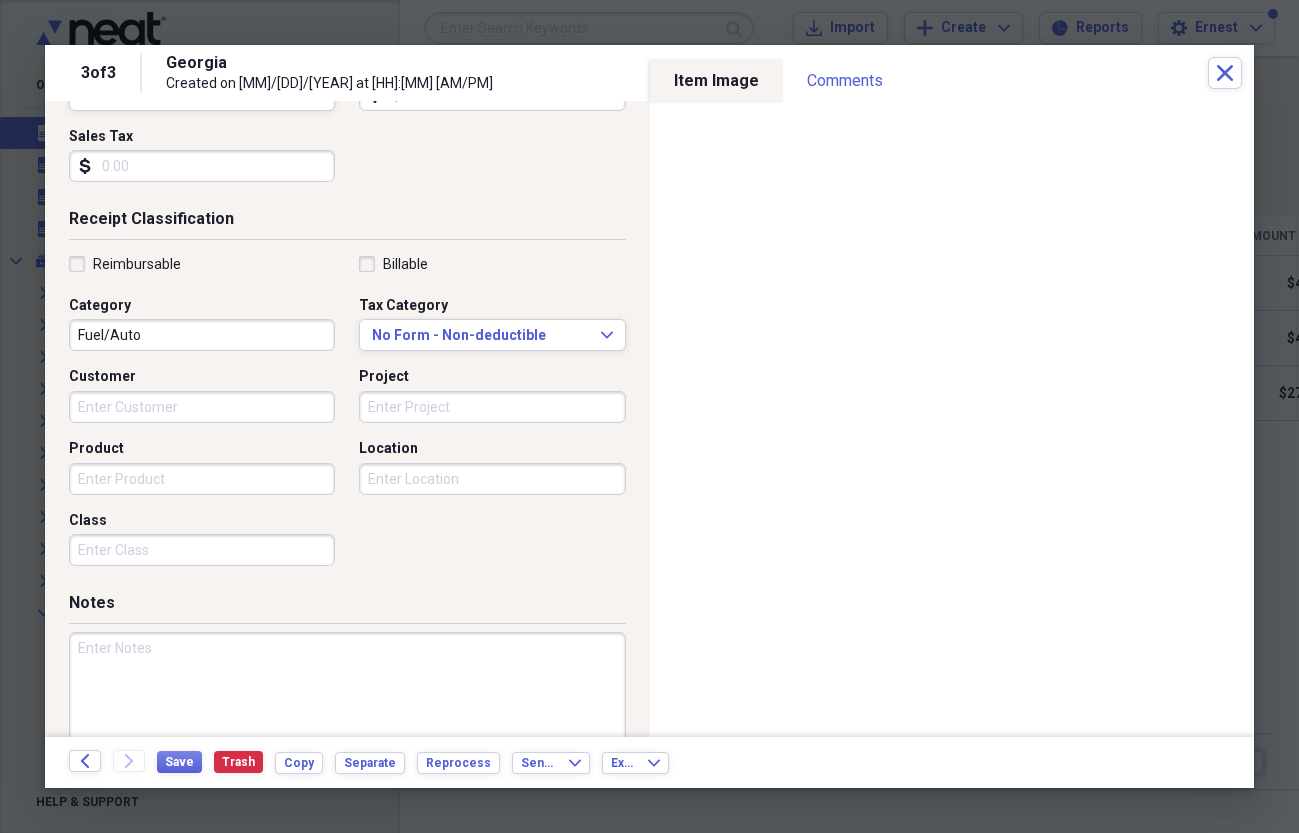 scroll, scrollTop: 338, scrollLeft: 0, axis: vertical 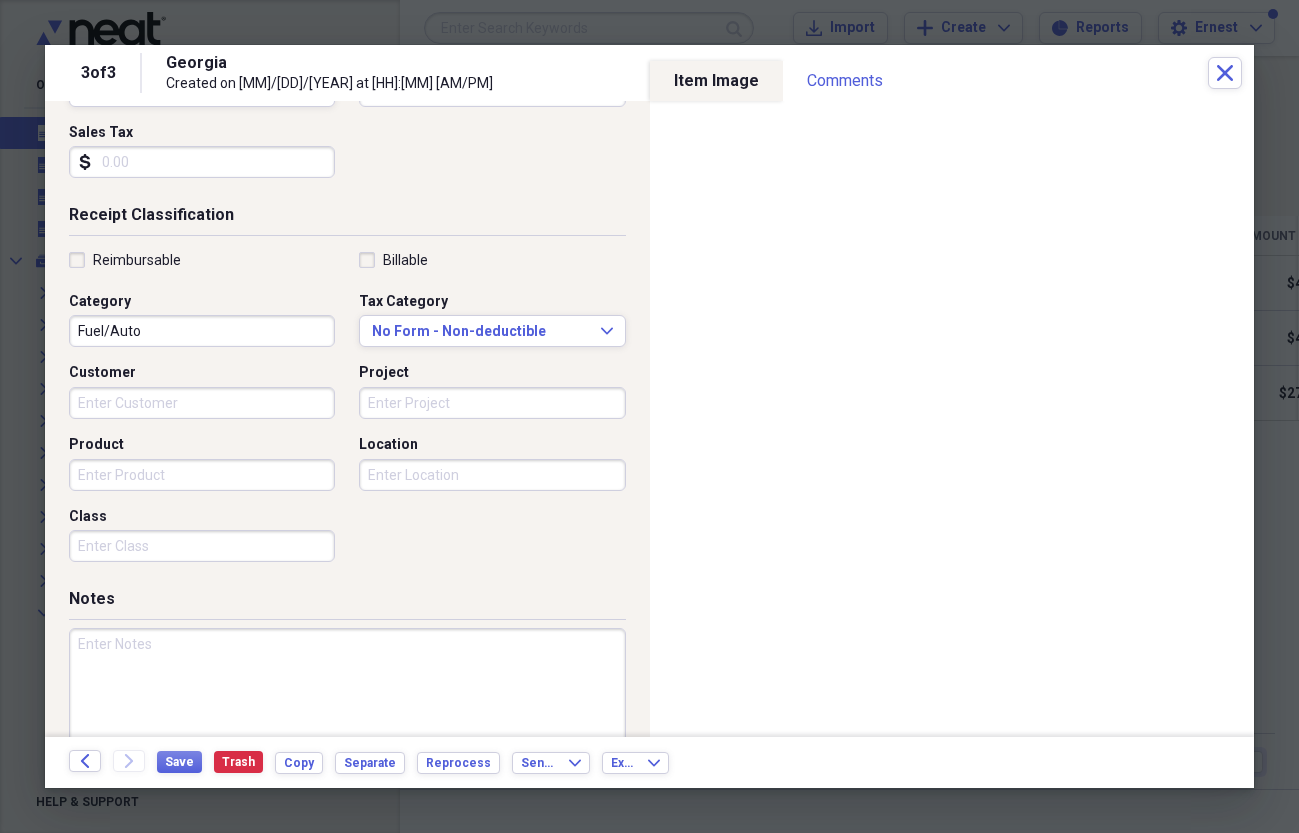 click at bounding box center [347, 693] 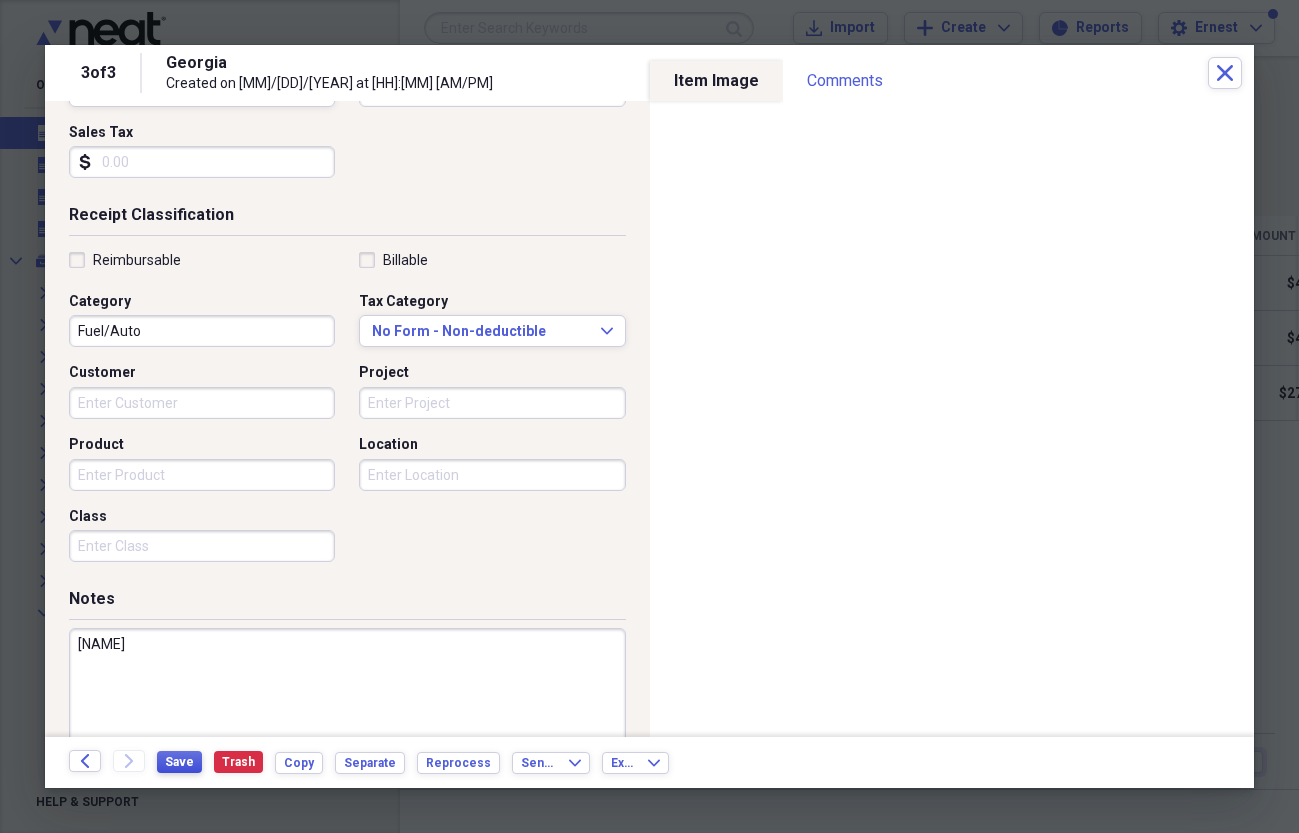 type on "[NAME]" 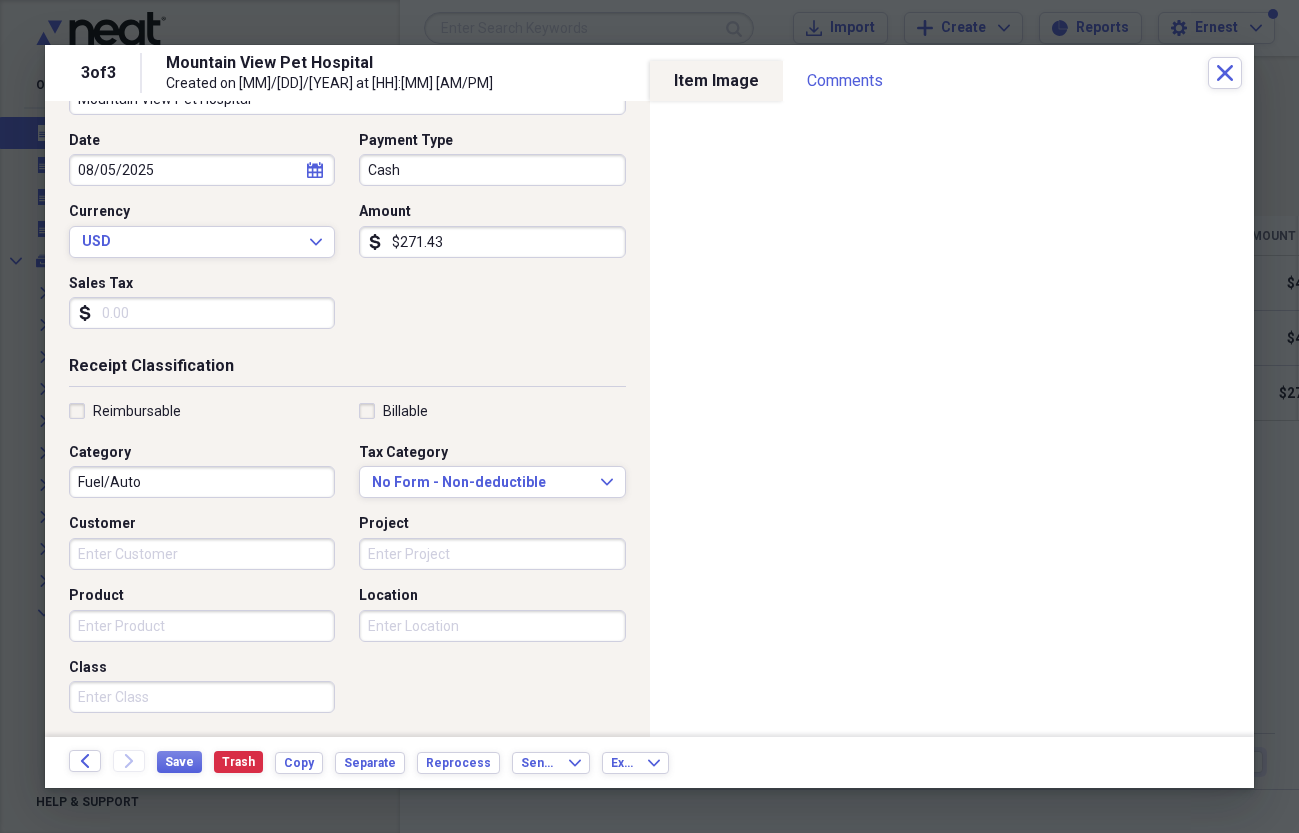 scroll, scrollTop: 0, scrollLeft: 0, axis: both 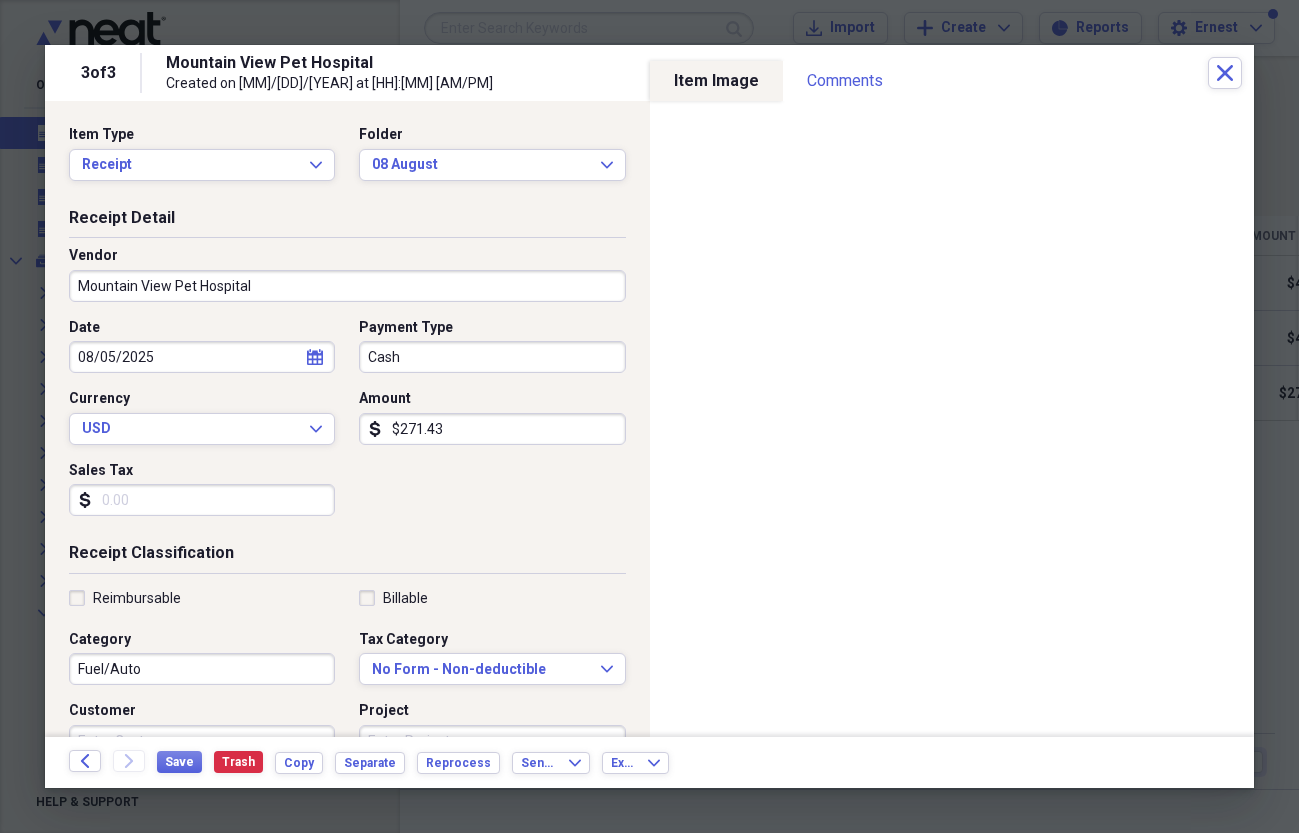 click on "Fuel/Auto" at bounding box center (202, 669) 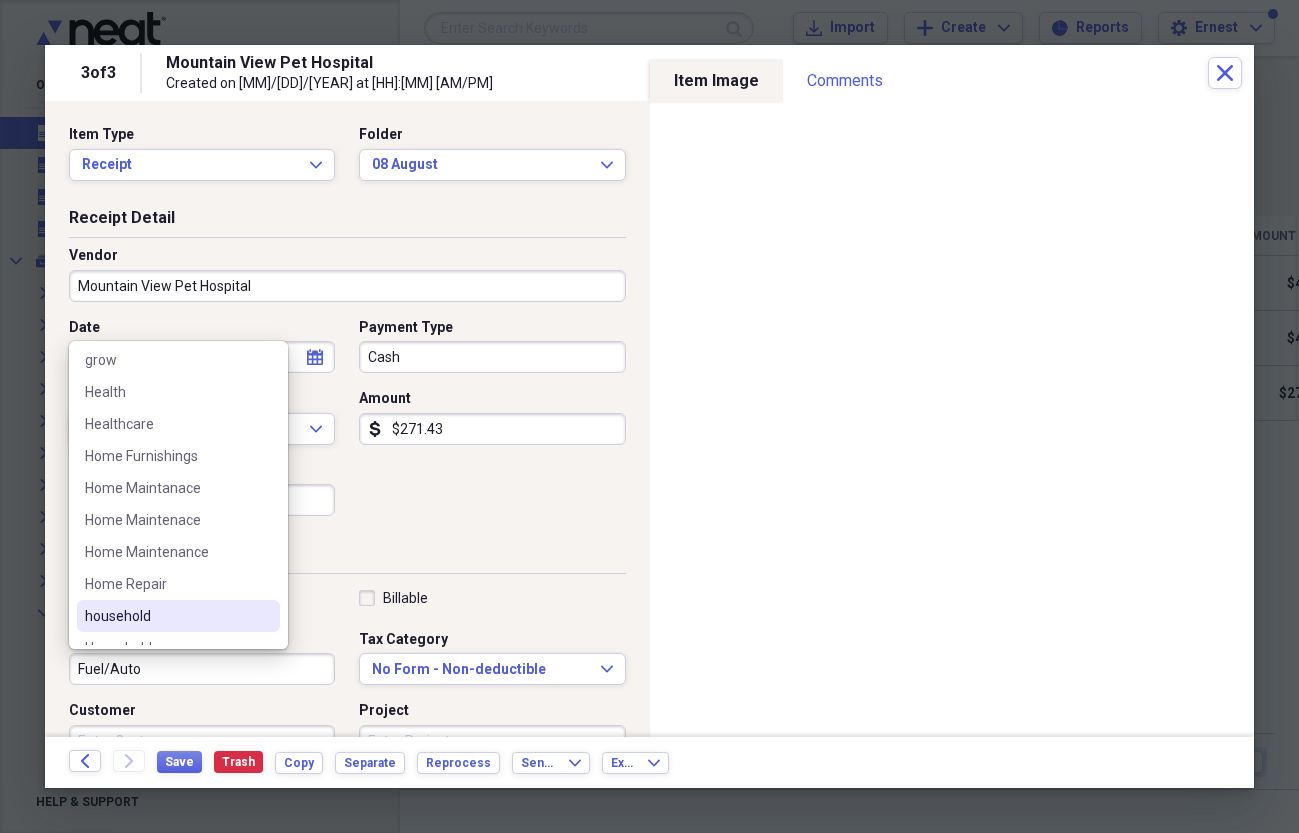scroll, scrollTop: 649, scrollLeft: 0, axis: vertical 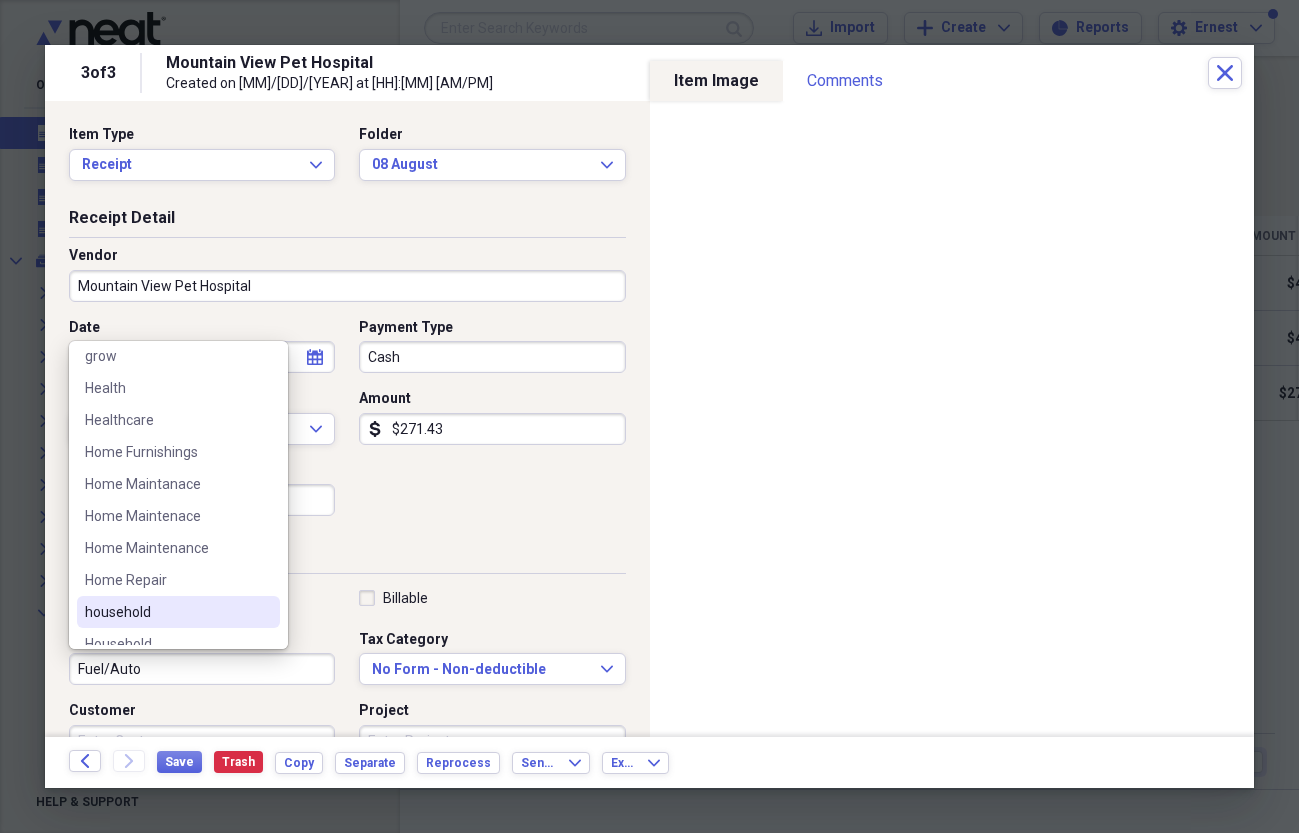click on "household" at bounding box center [166, 612] 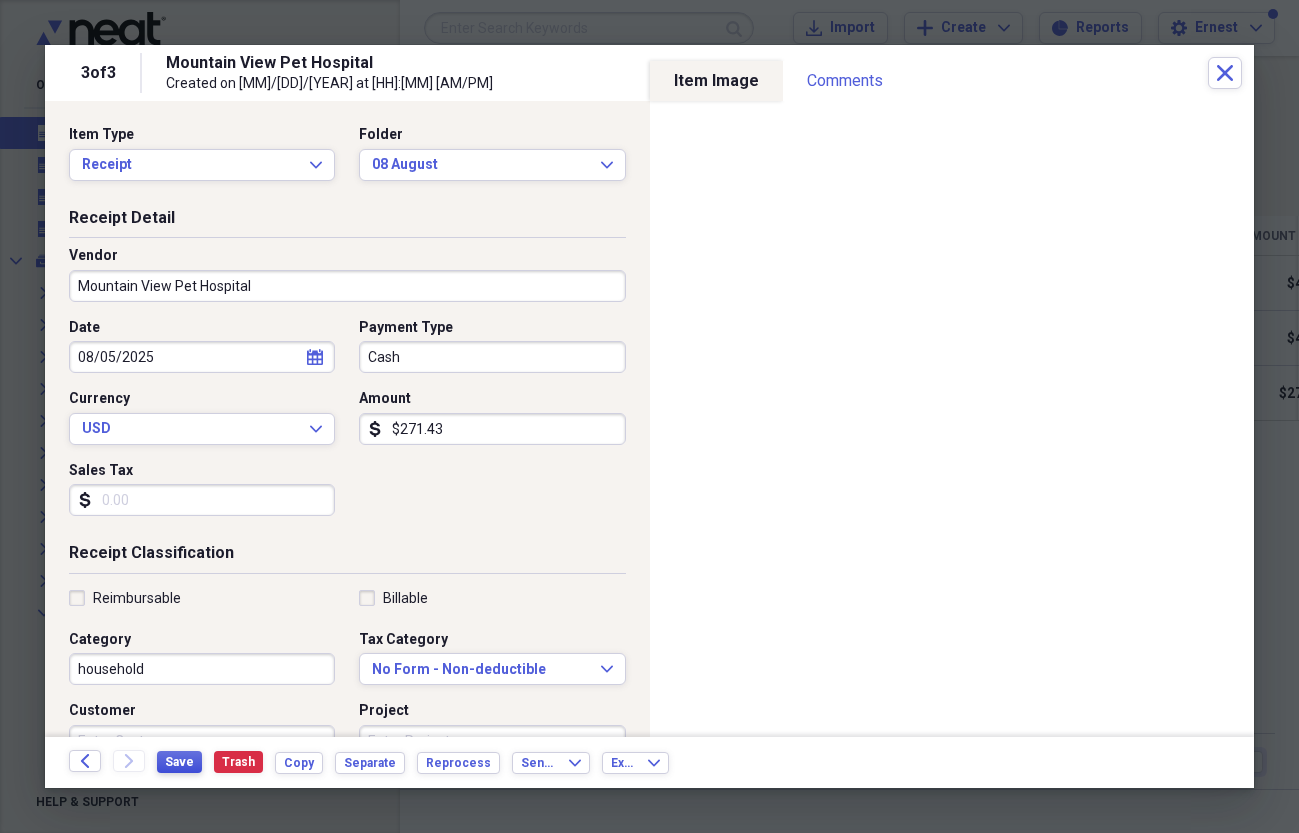 click on "Save" at bounding box center (179, 762) 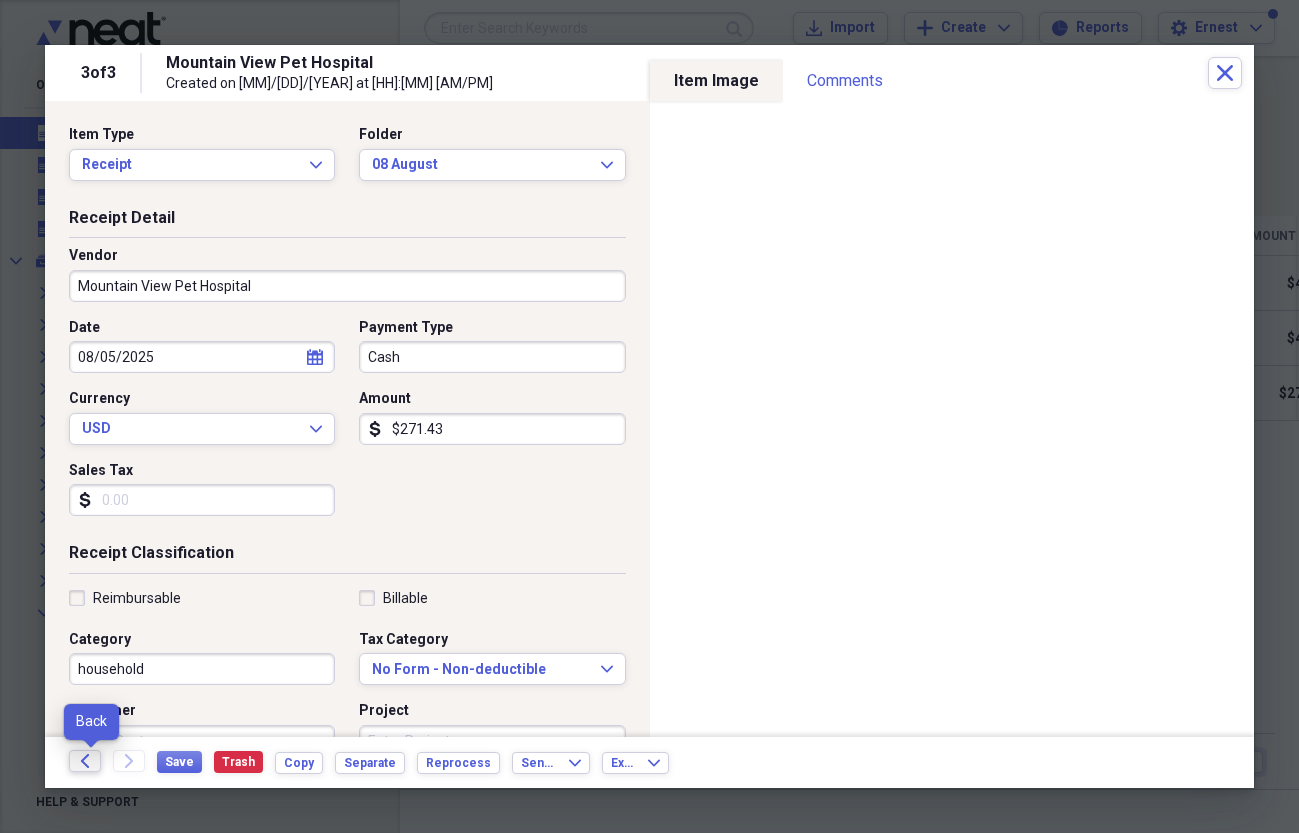 click 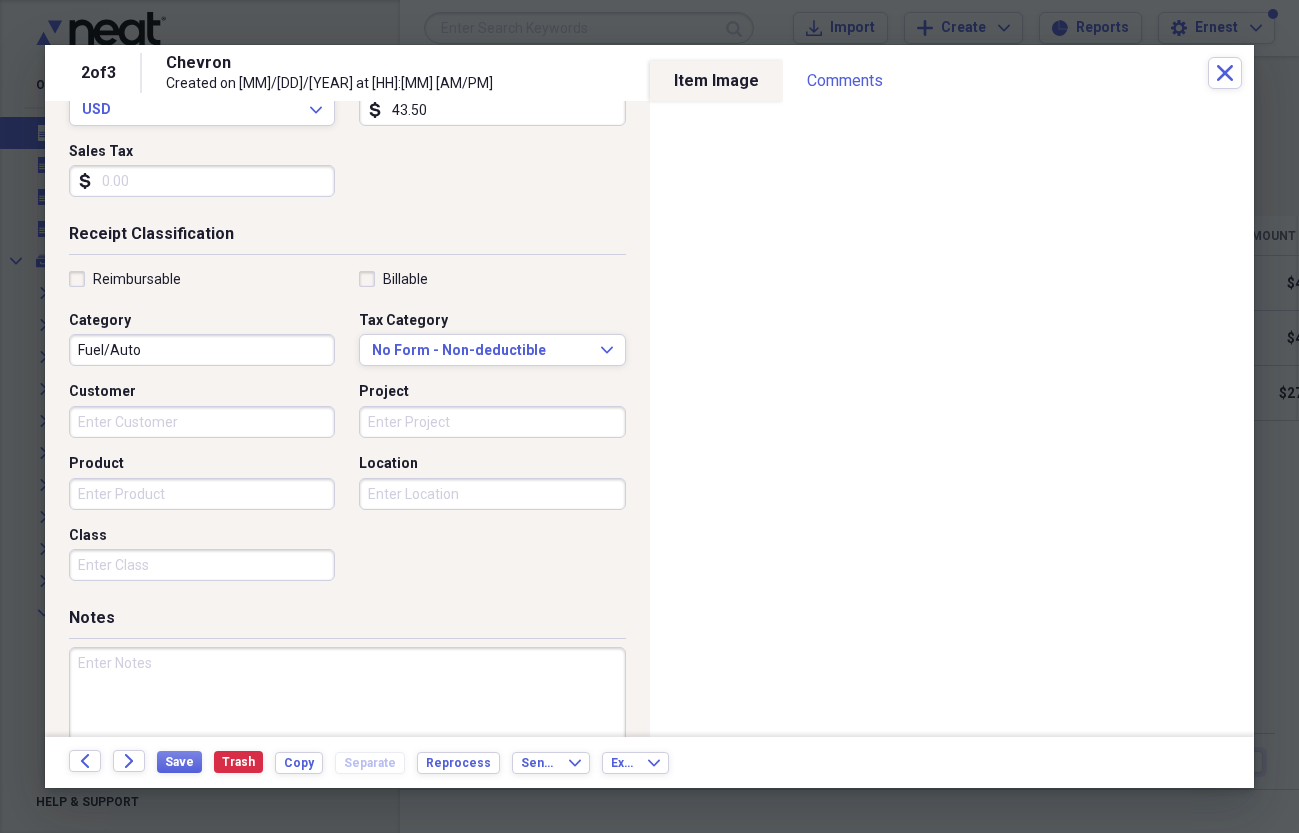 scroll, scrollTop: 378, scrollLeft: 0, axis: vertical 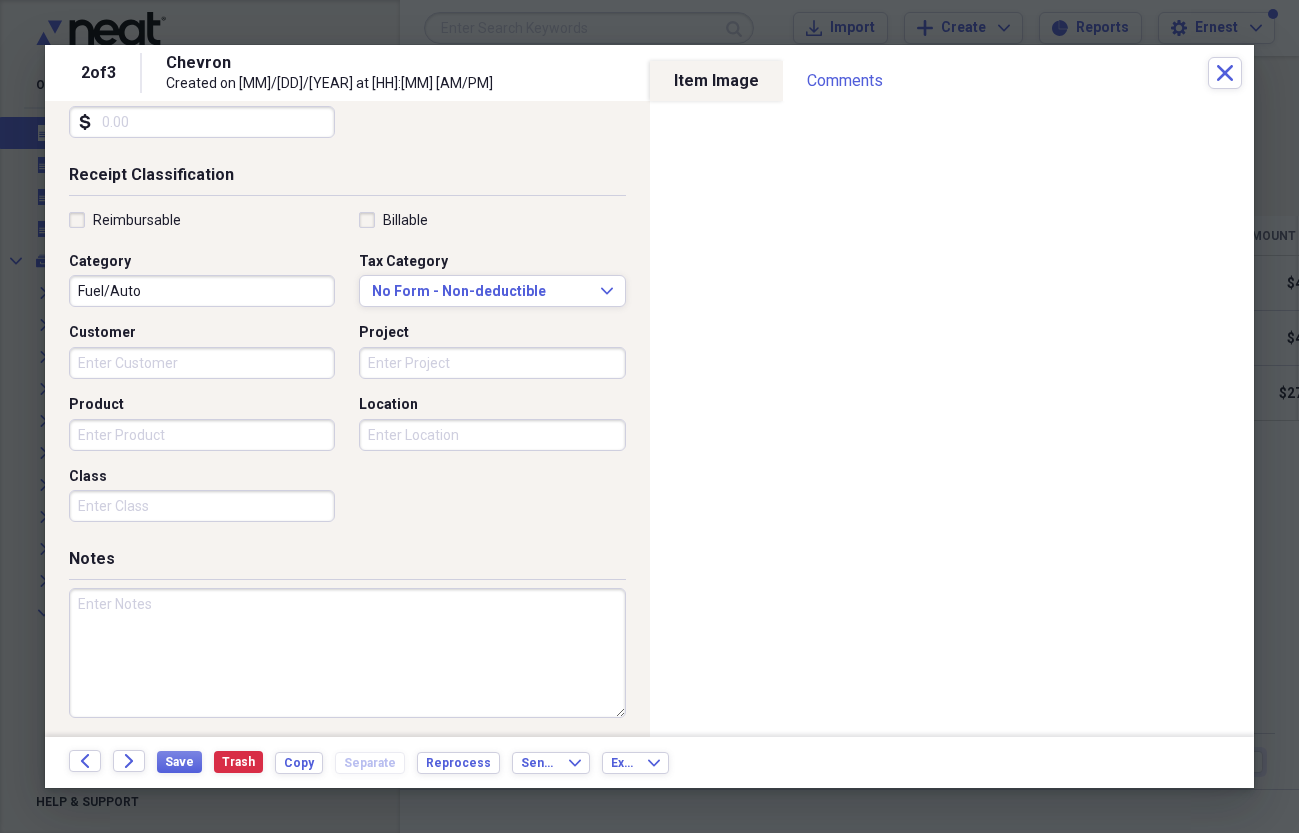 click at bounding box center [347, 653] 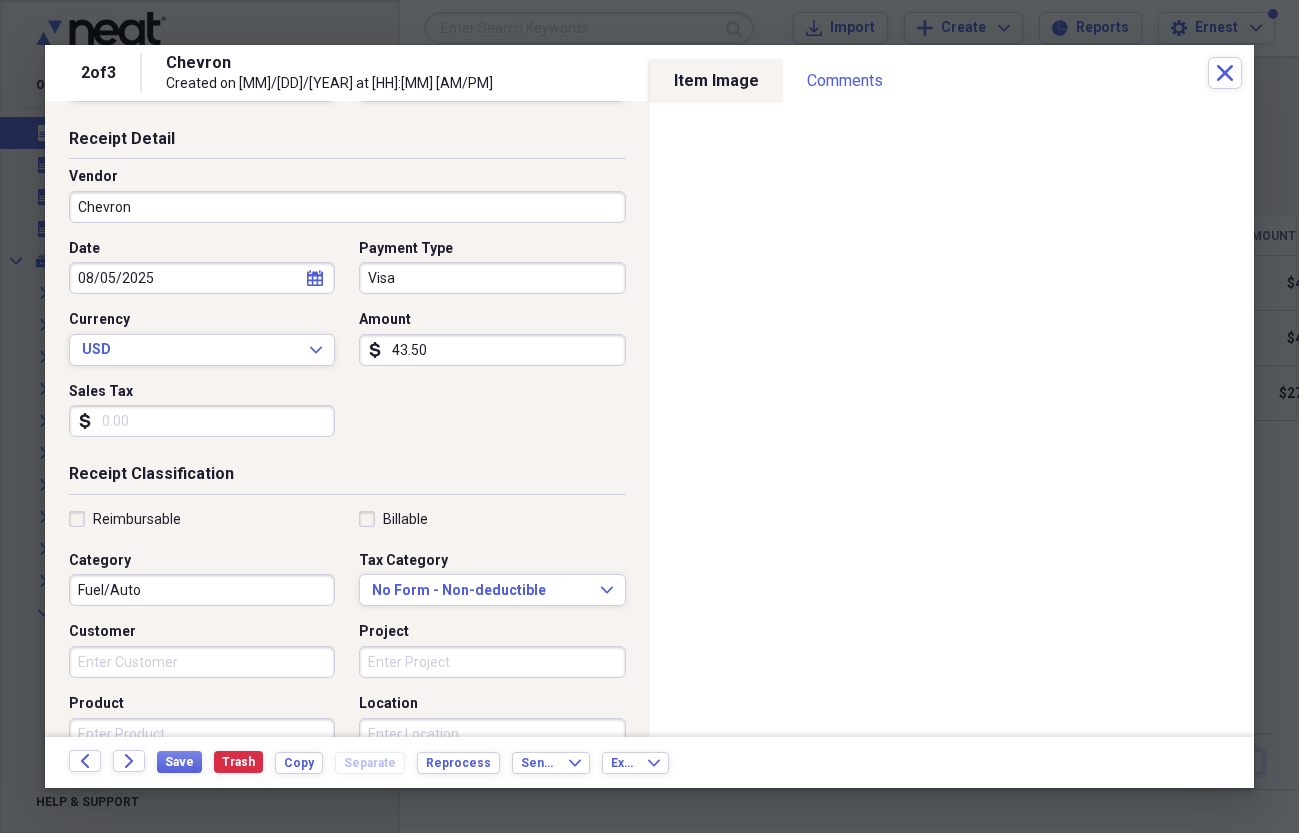 scroll, scrollTop: 0, scrollLeft: 0, axis: both 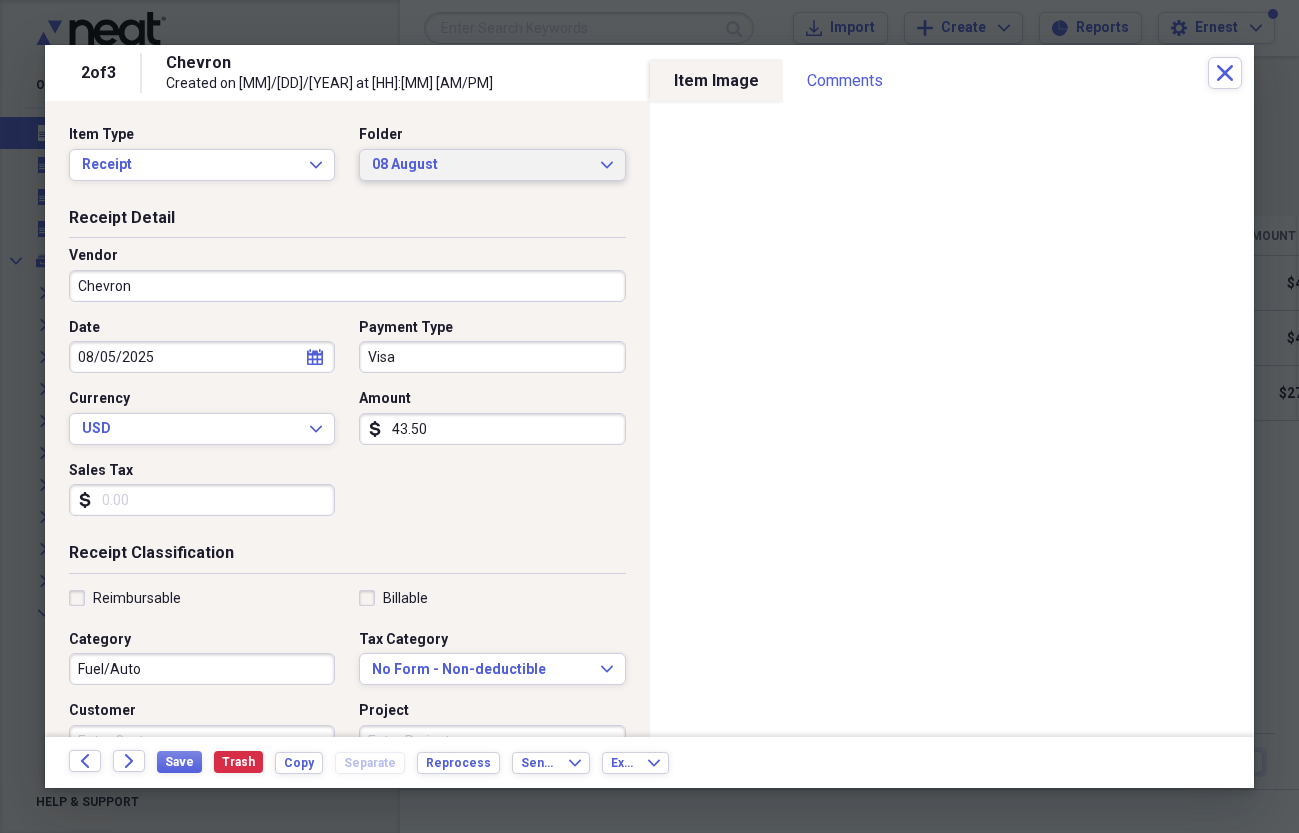 type on "Tundra" 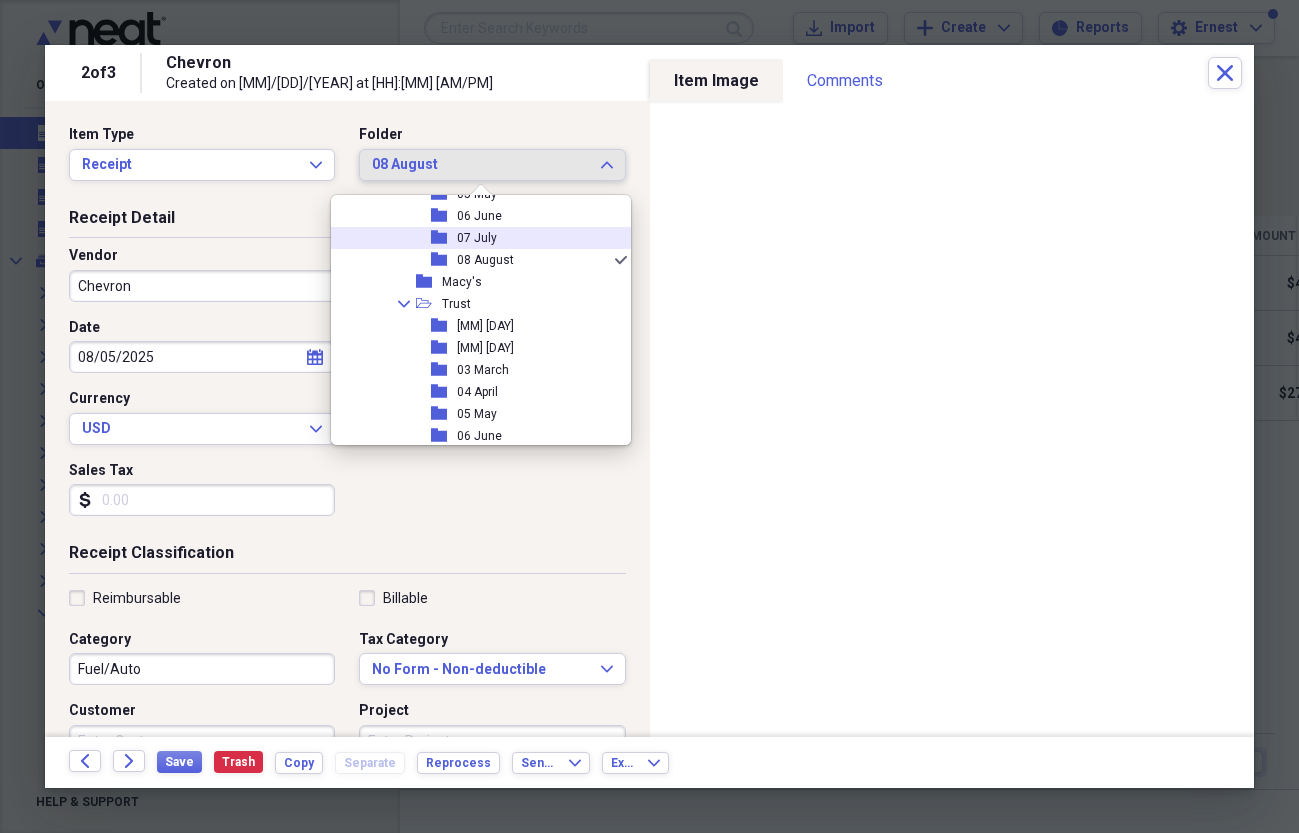 scroll, scrollTop: 1181, scrollLeft: 0, axis: vertical 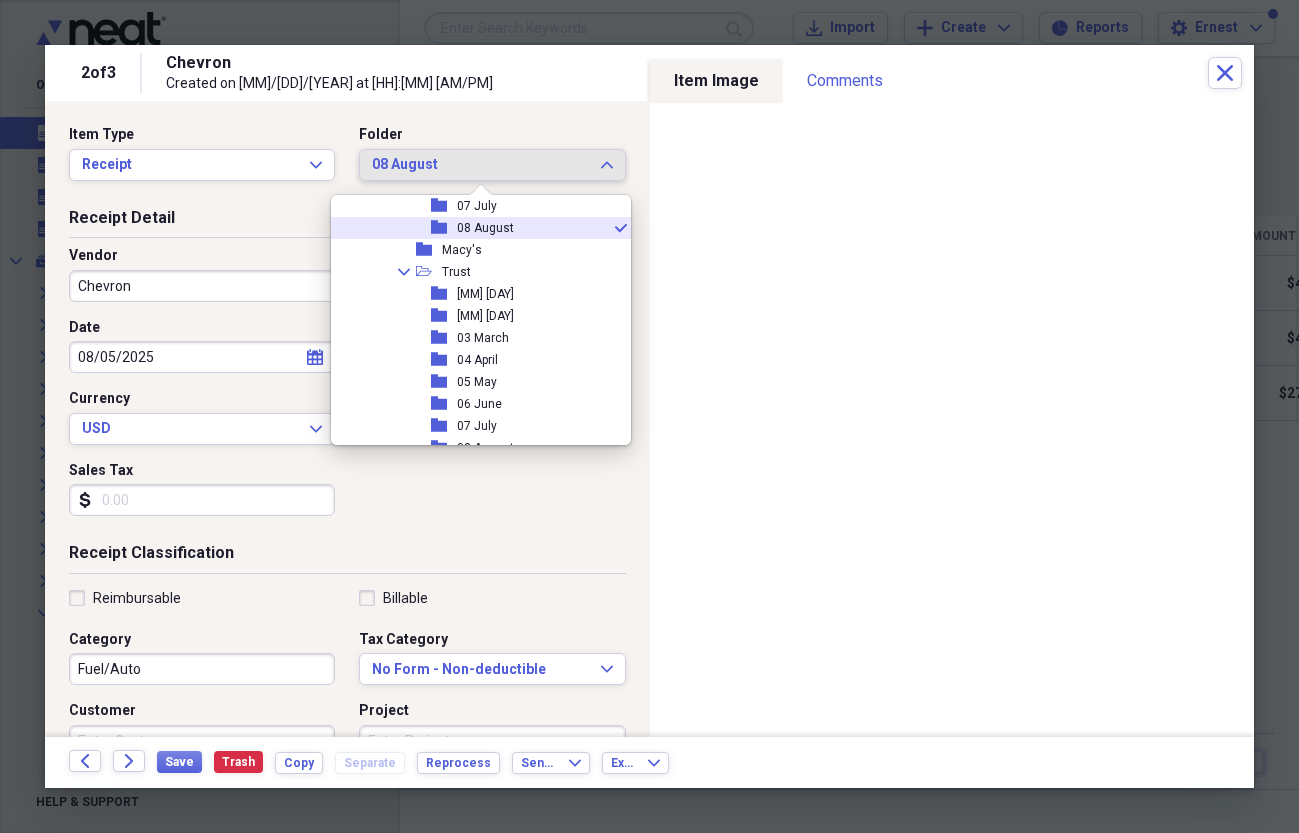 click on "08 August" at bounding box center (485, 228) 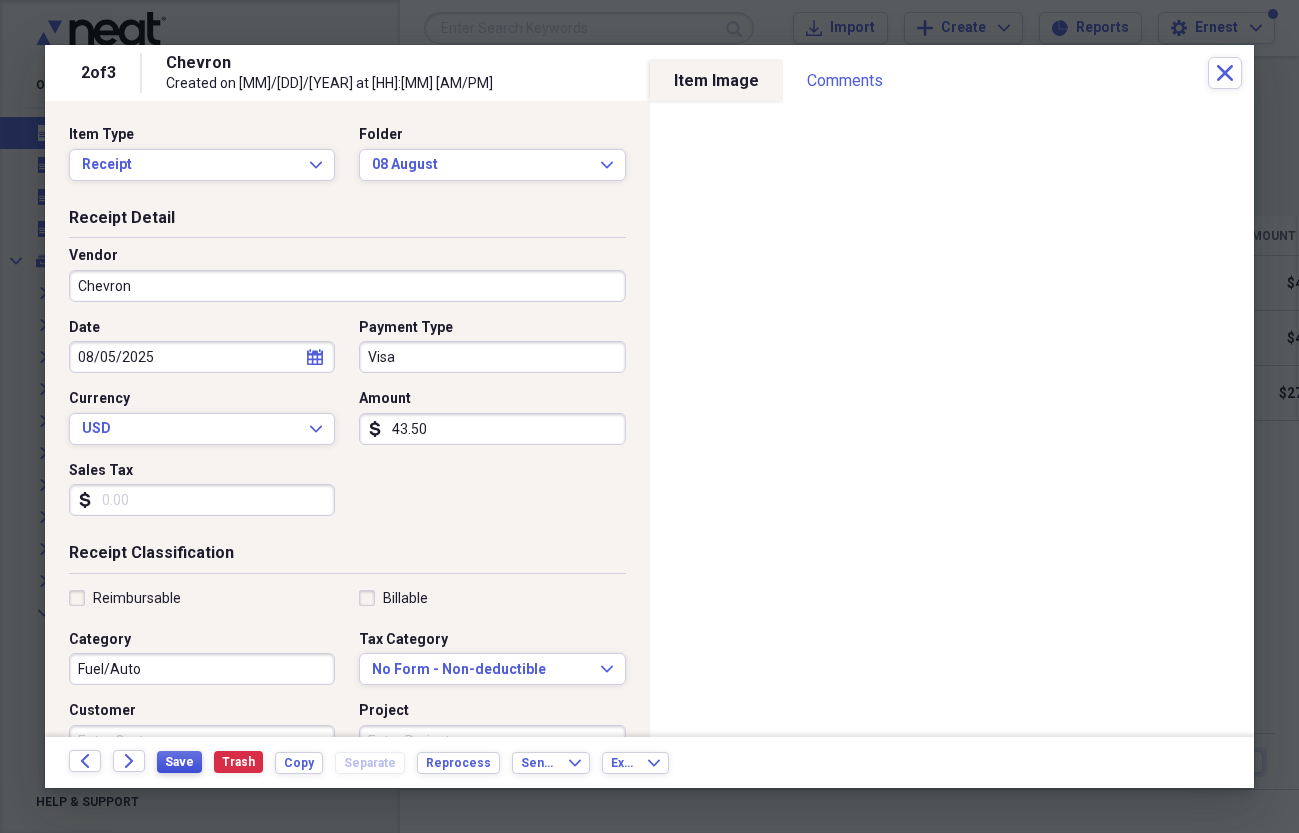 click on "Save" at bounding box center [179, 762] 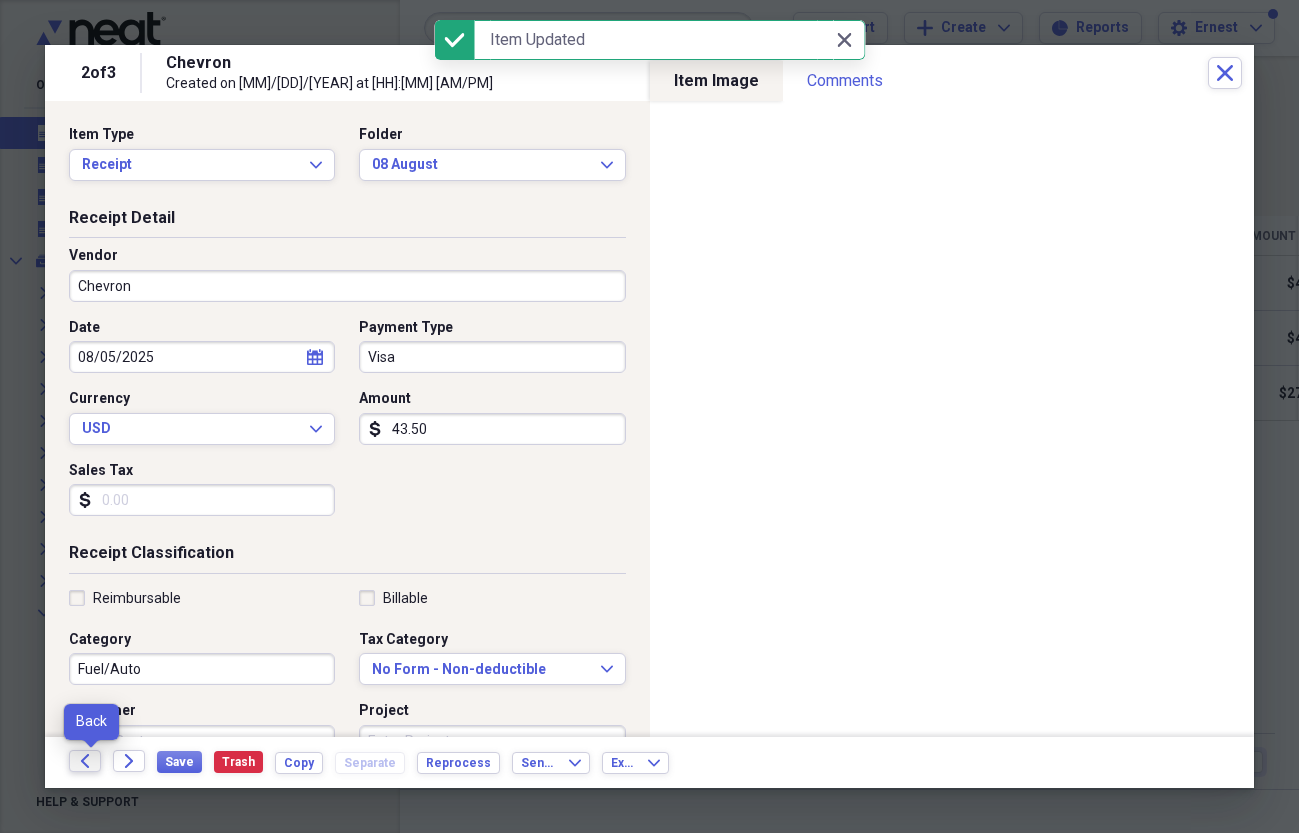 click on "Back" 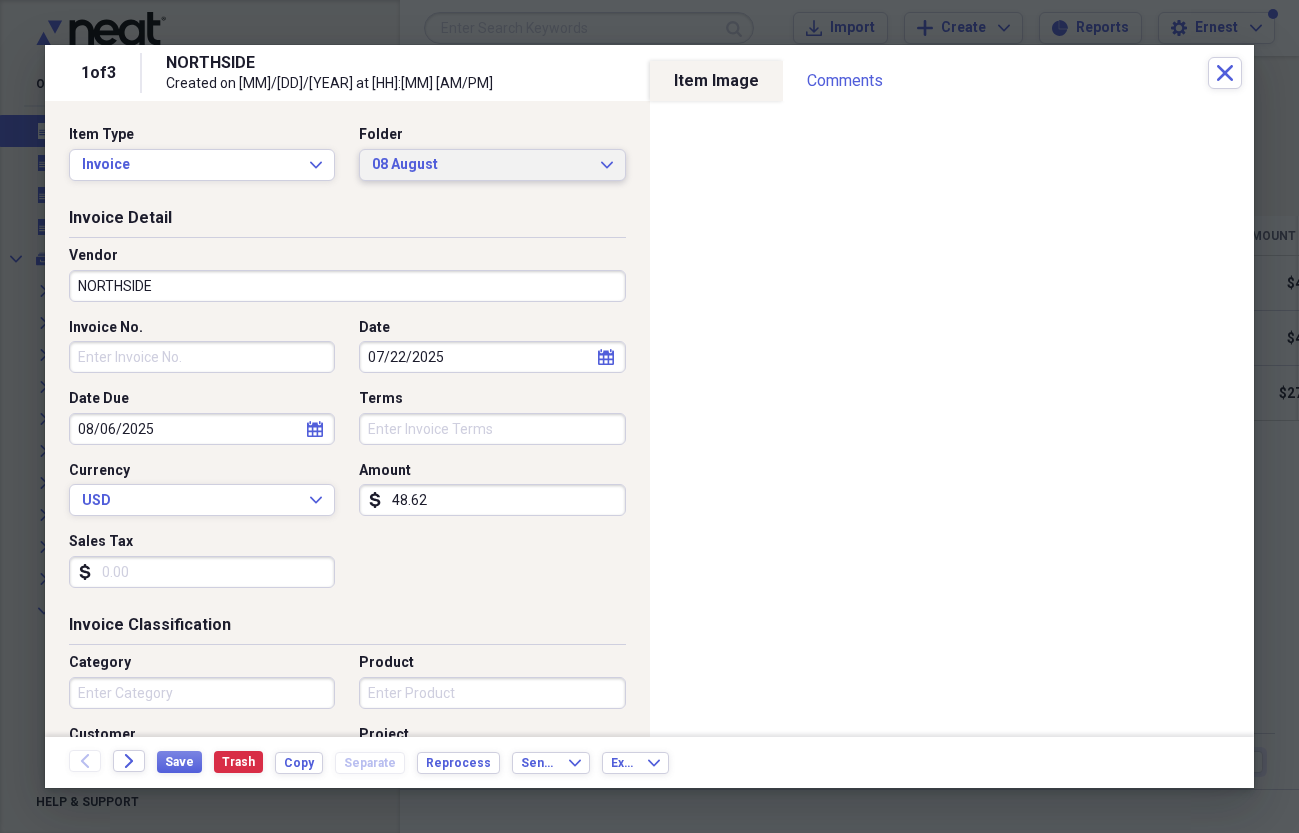 click on "08 August" at bounding box center (480, 165) 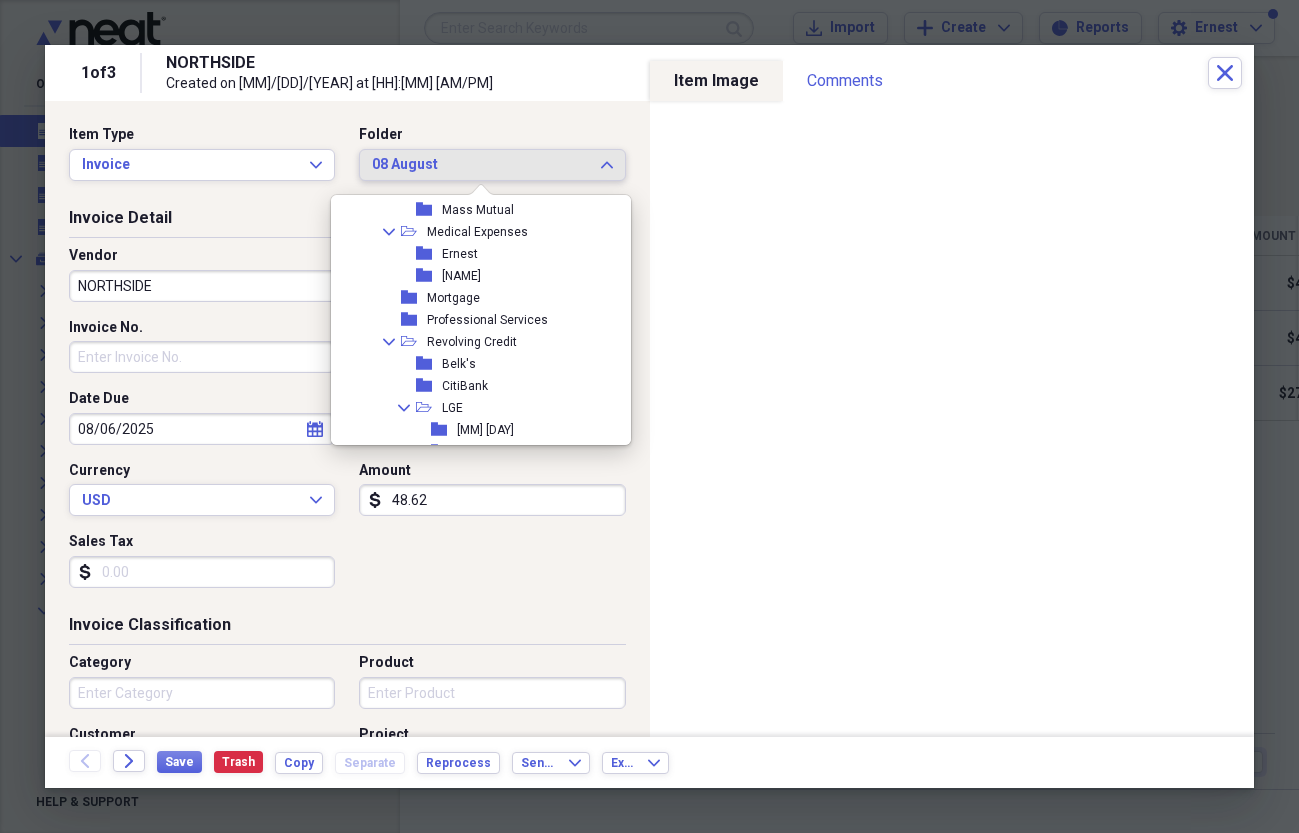 scroll, scrollTop: 837, scrollLeft: 0, axis: vertical 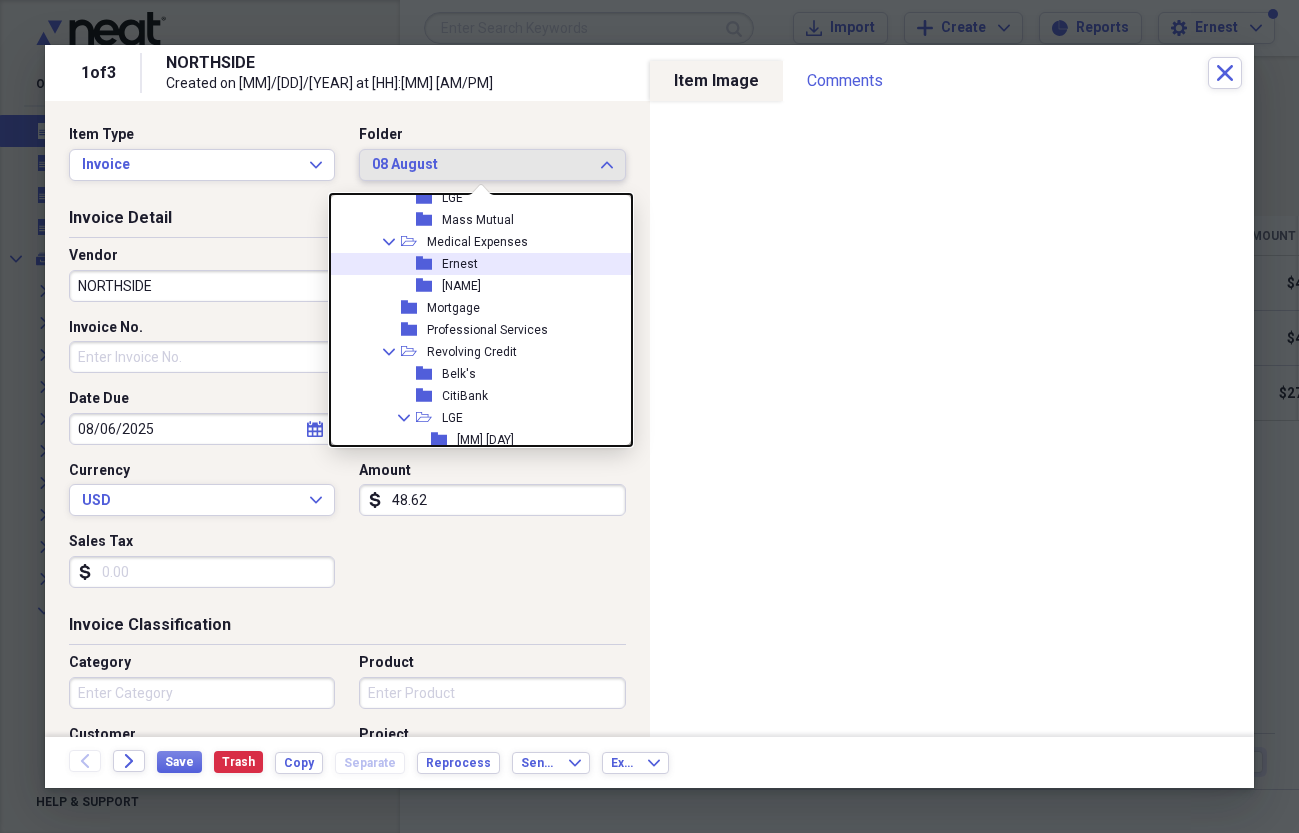 click 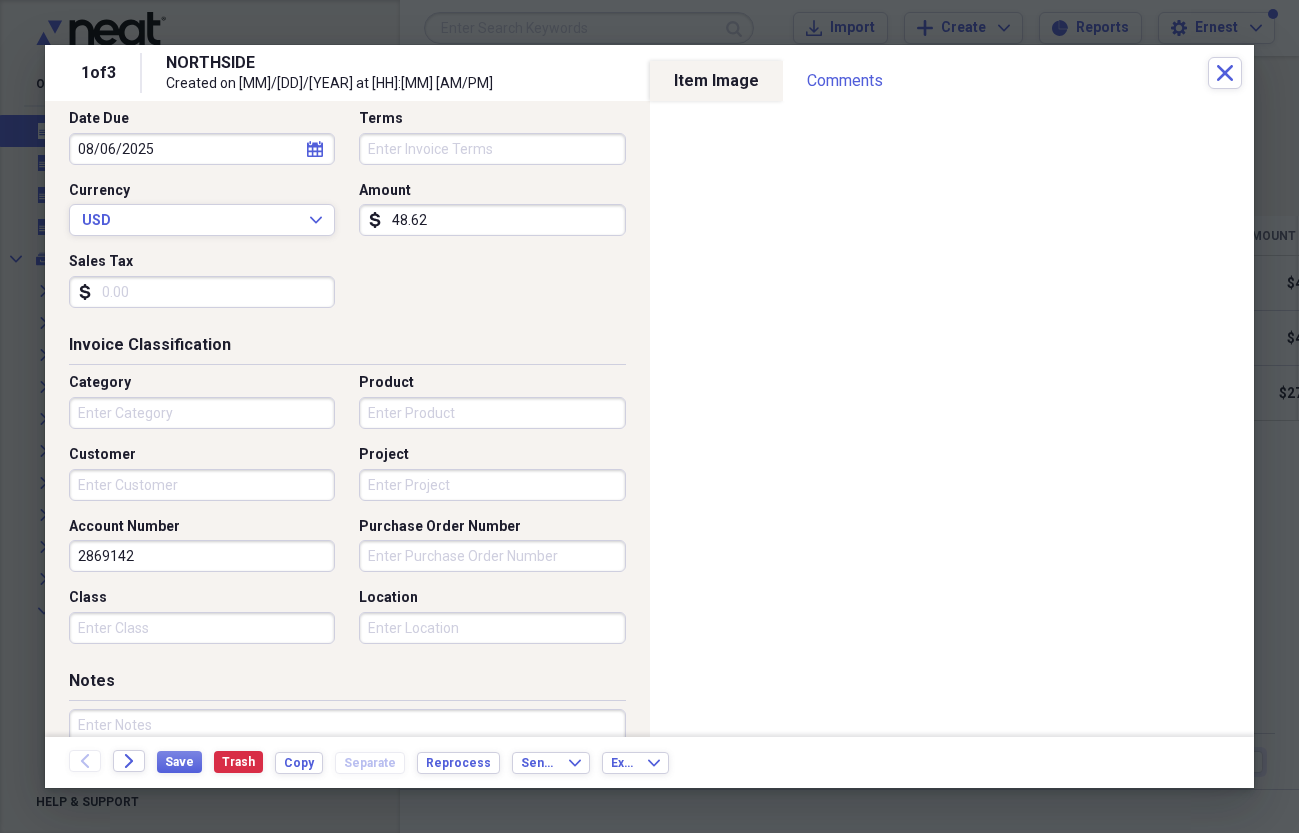 scroll, scrollTop: 52, scrollLeft: 0, axis: vertical 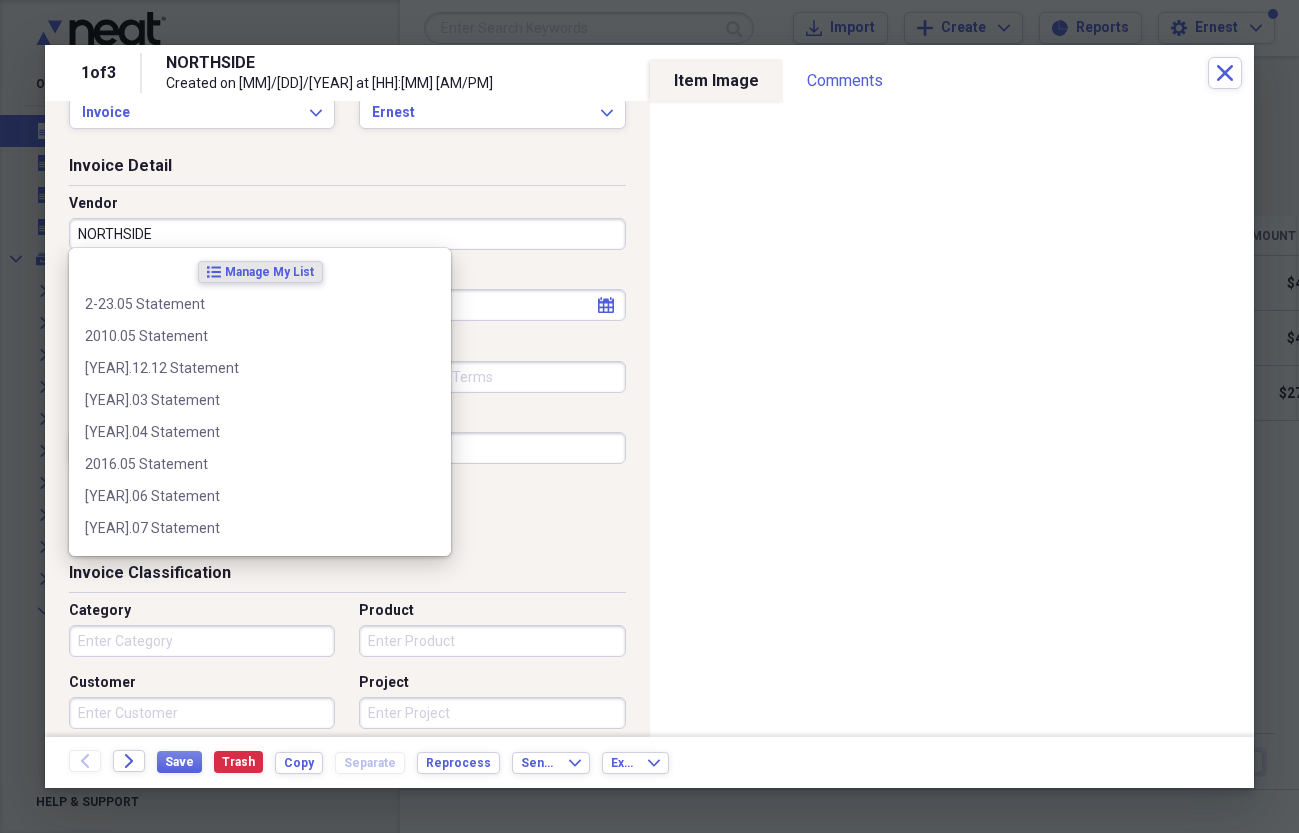 click on "NORTHSIDE" at bounding box center [347, 234] 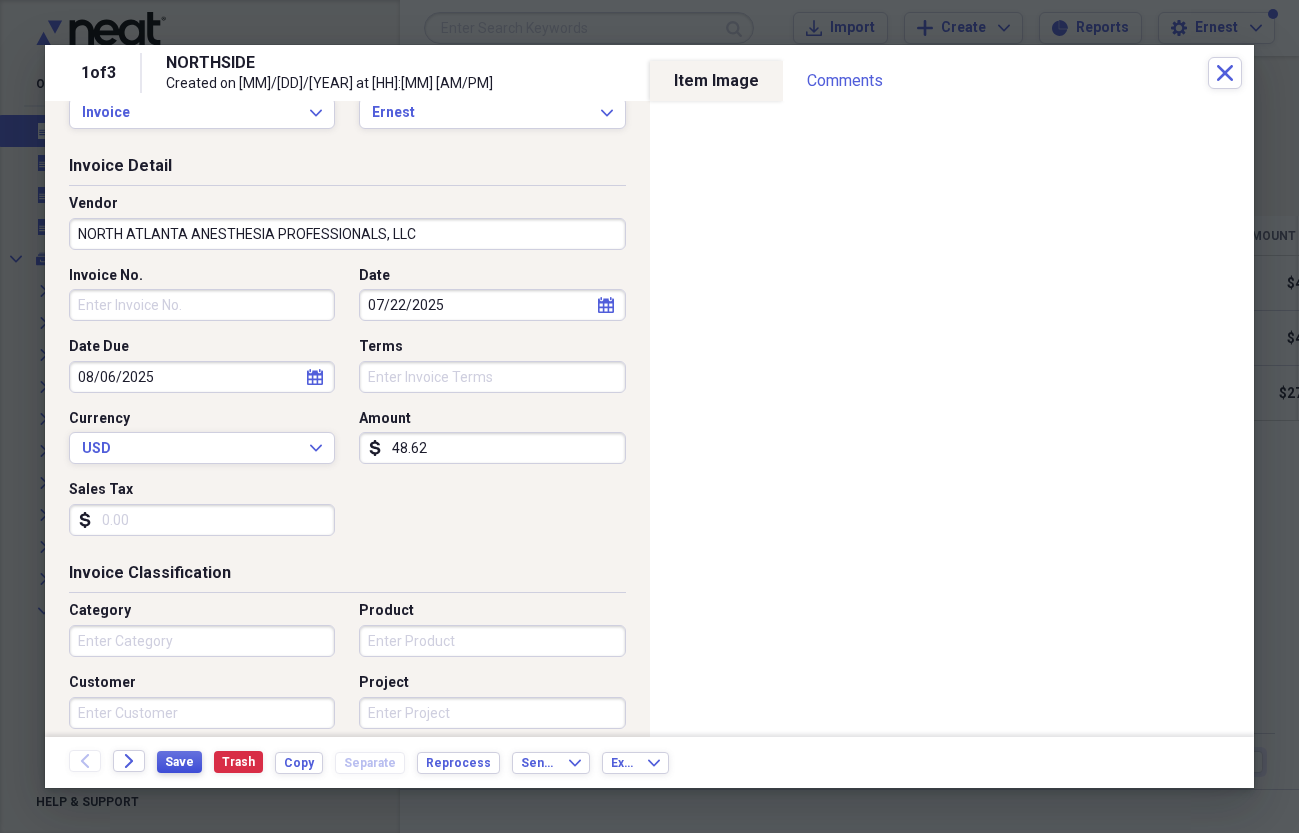 type on "NORTH ATLANTA ANESTHESIA PROFESSIONALS, LLC" 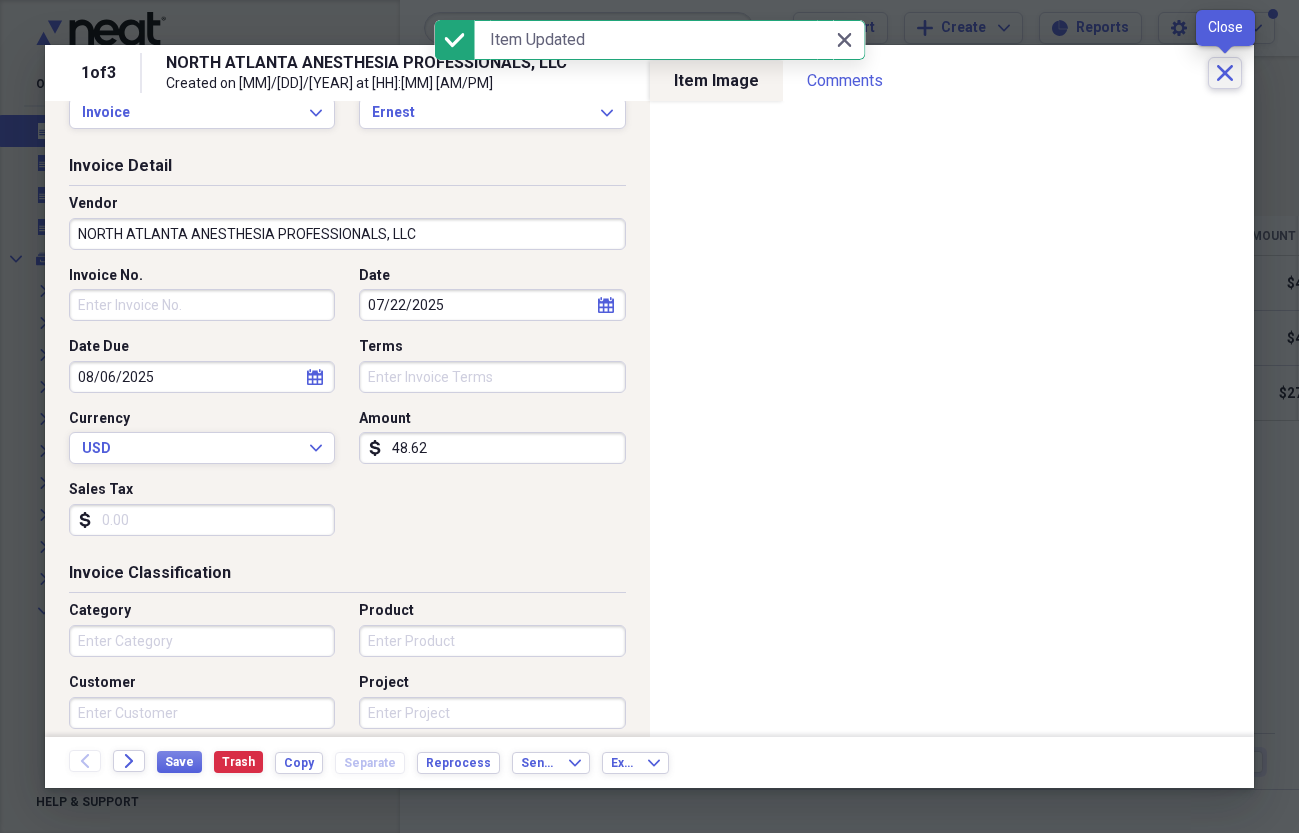 click on "Close" 